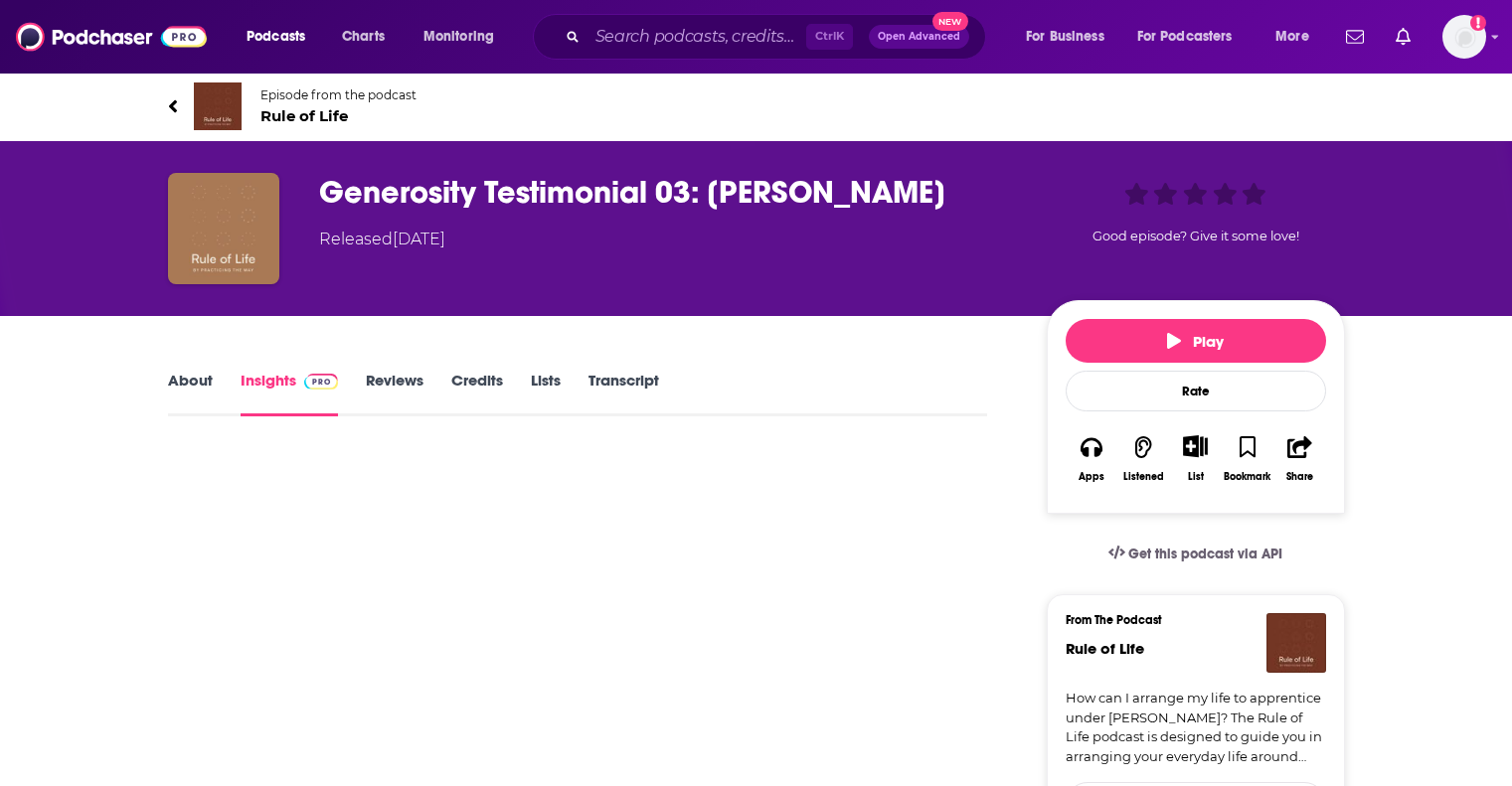 scroll, scrollTop: 0, scrollLeft: 0, axis: both 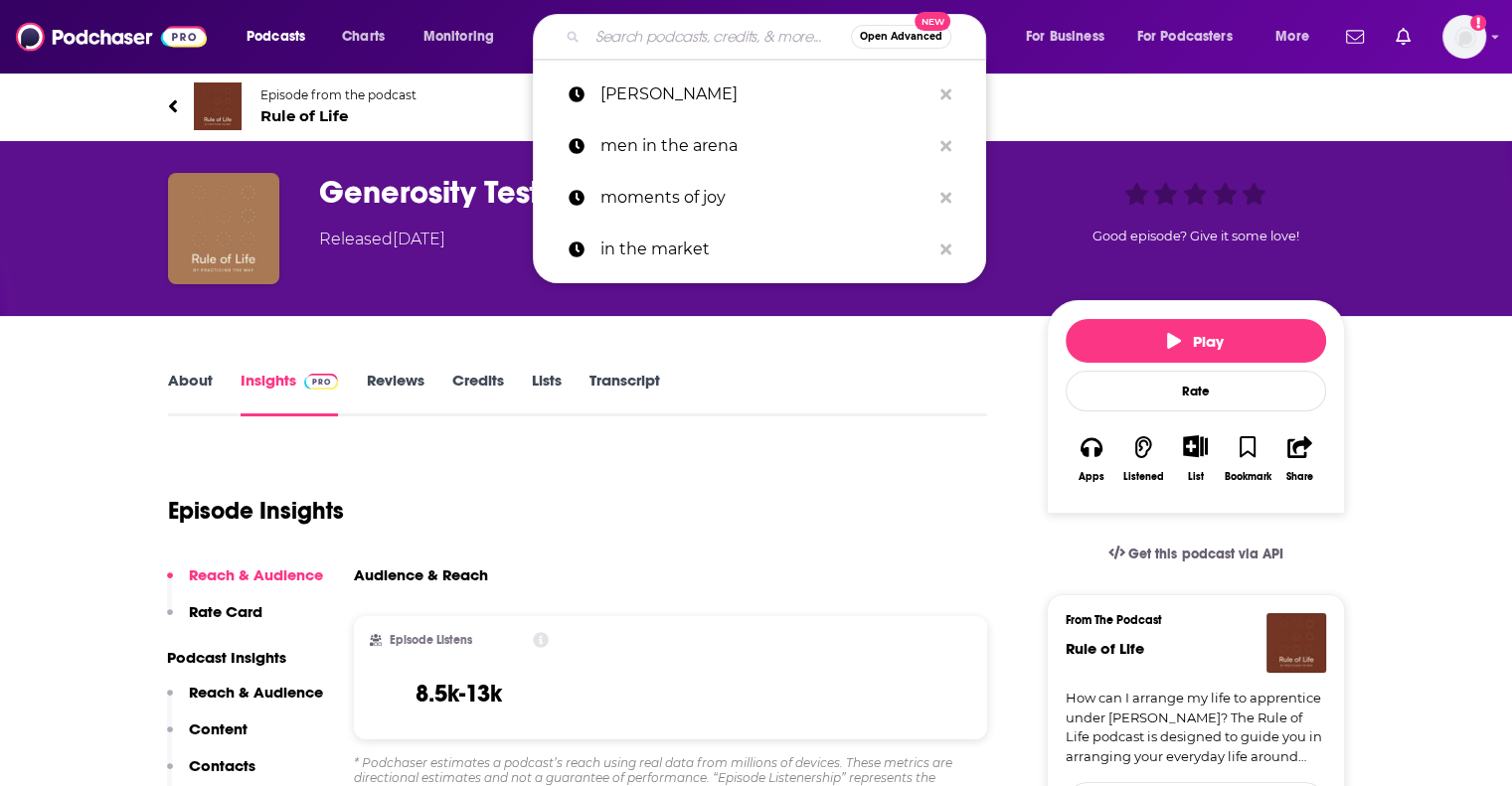 click at bounding box center [719, 37] 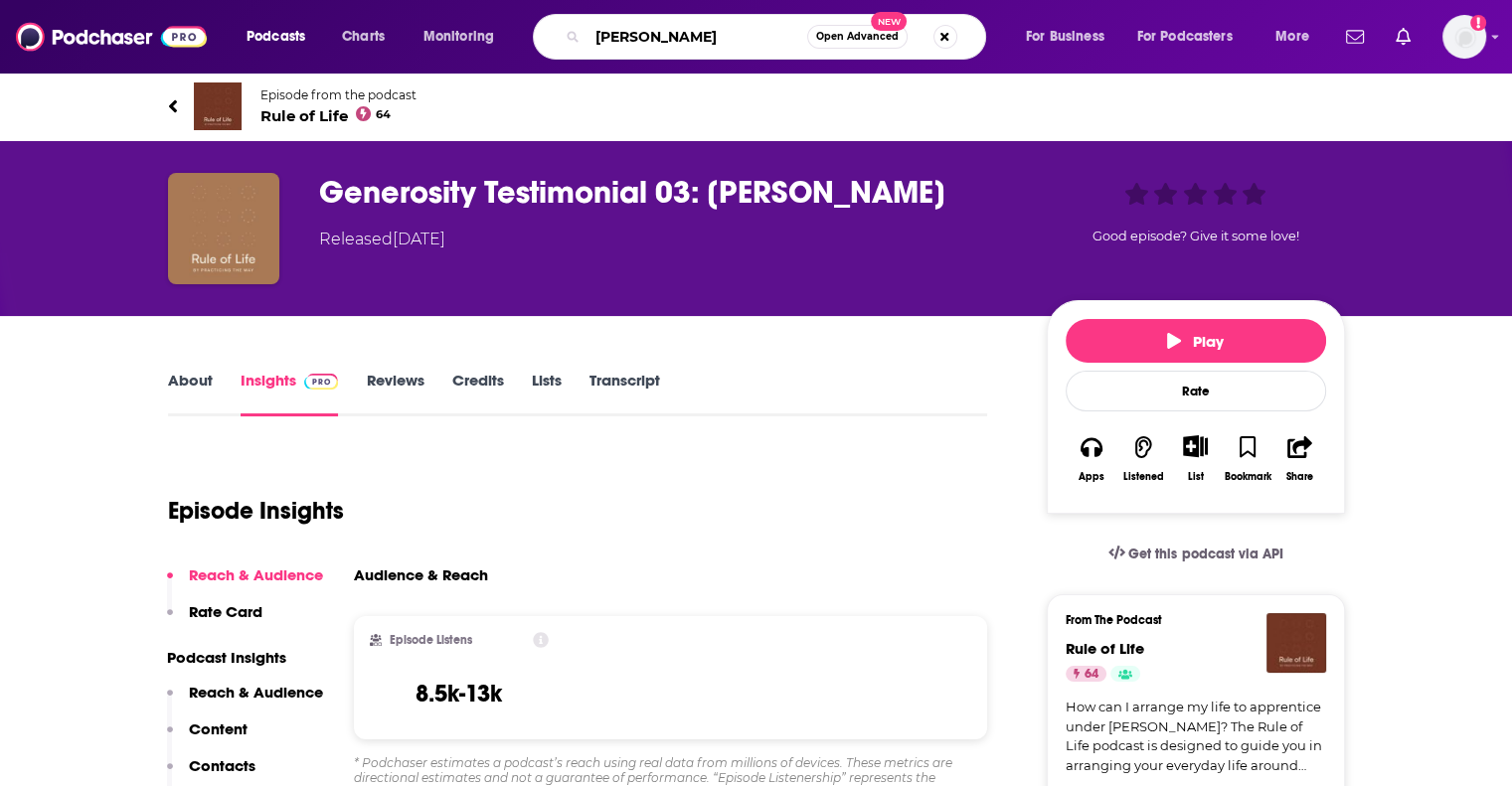 type on "[PERSON_NAME]" 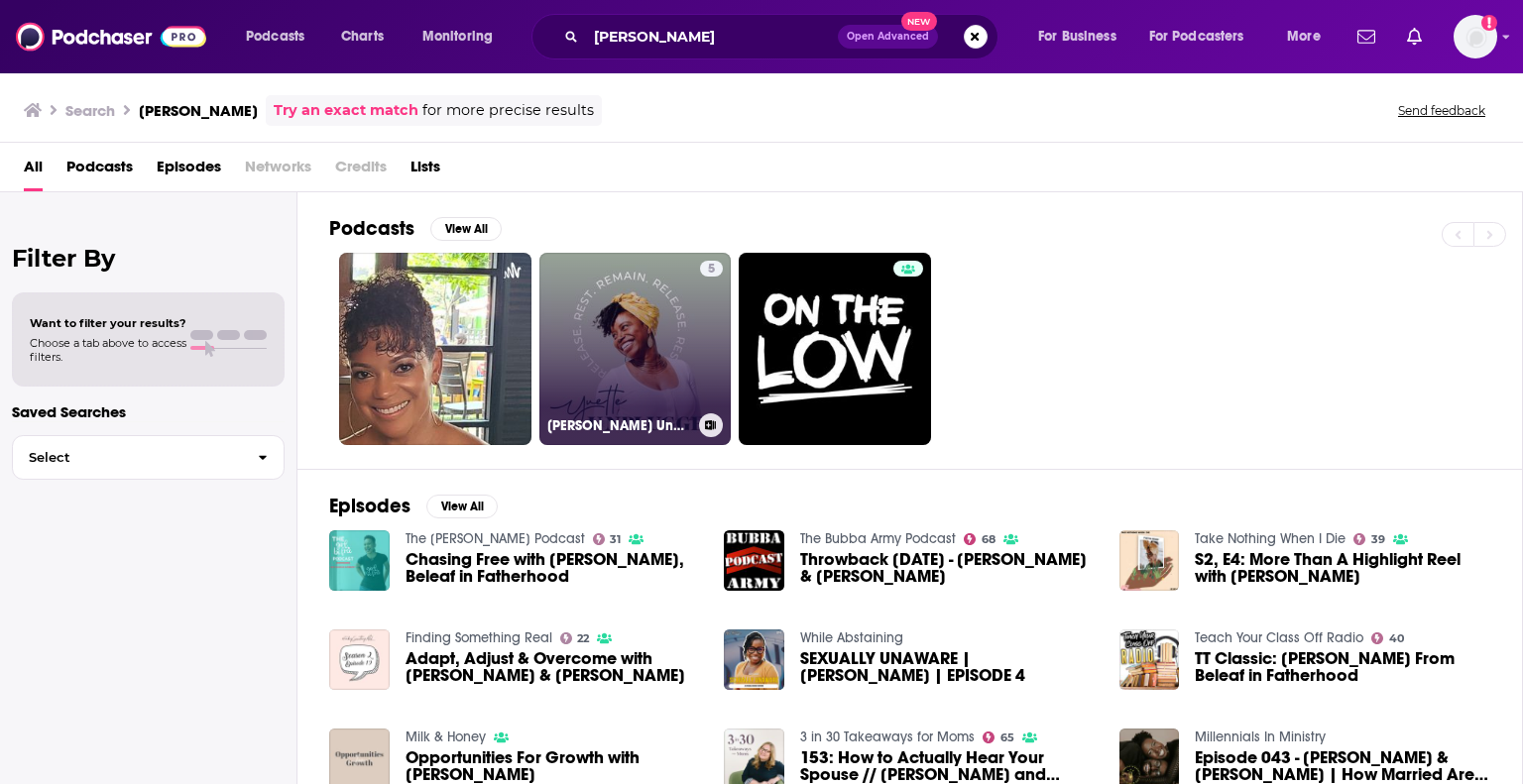 click on "5 [PERSON_NAME] Unplugged!" at bounding box center [636, 349] 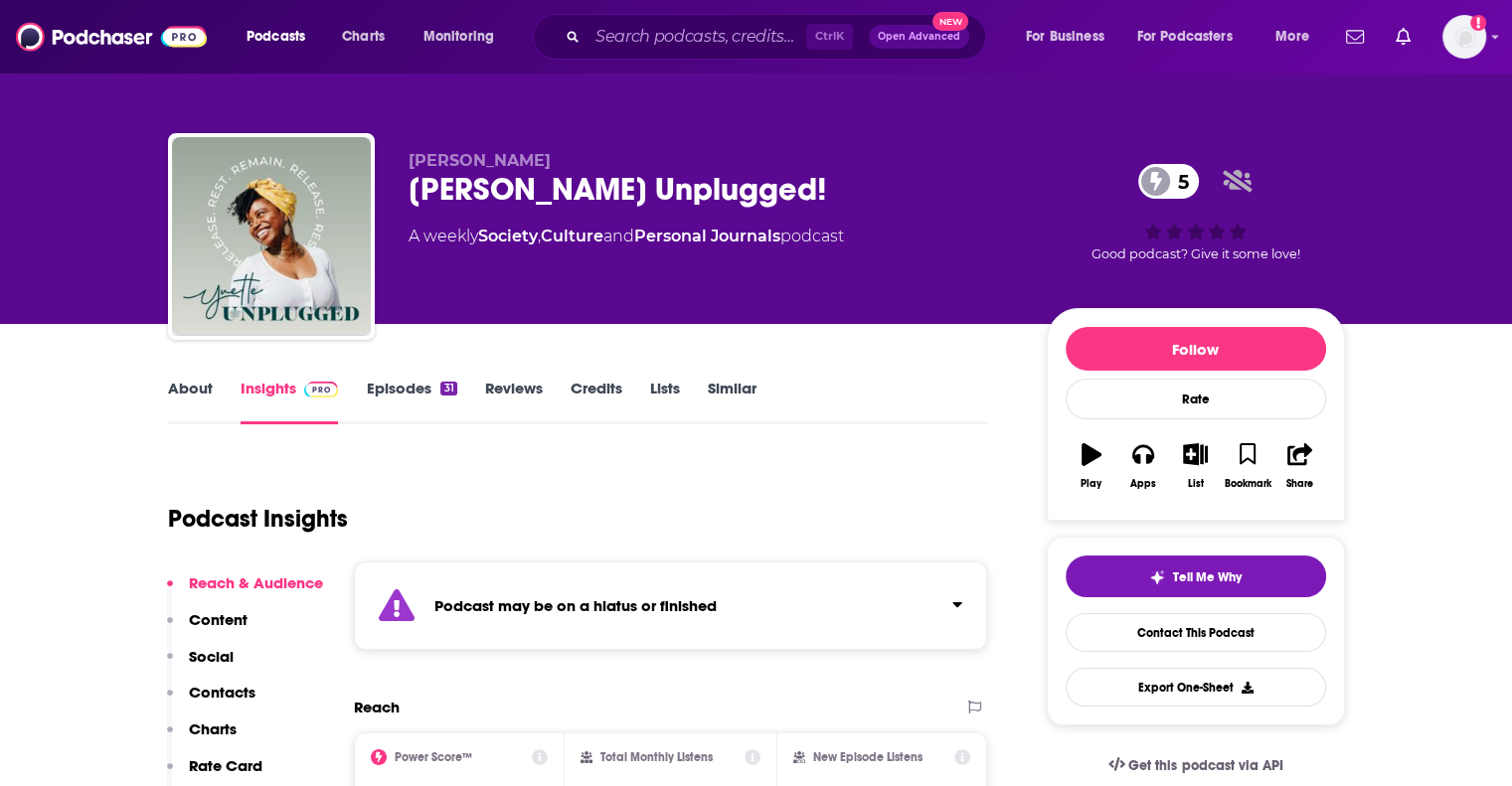 click on "Episodes 31" at bounding box center [411, 401] 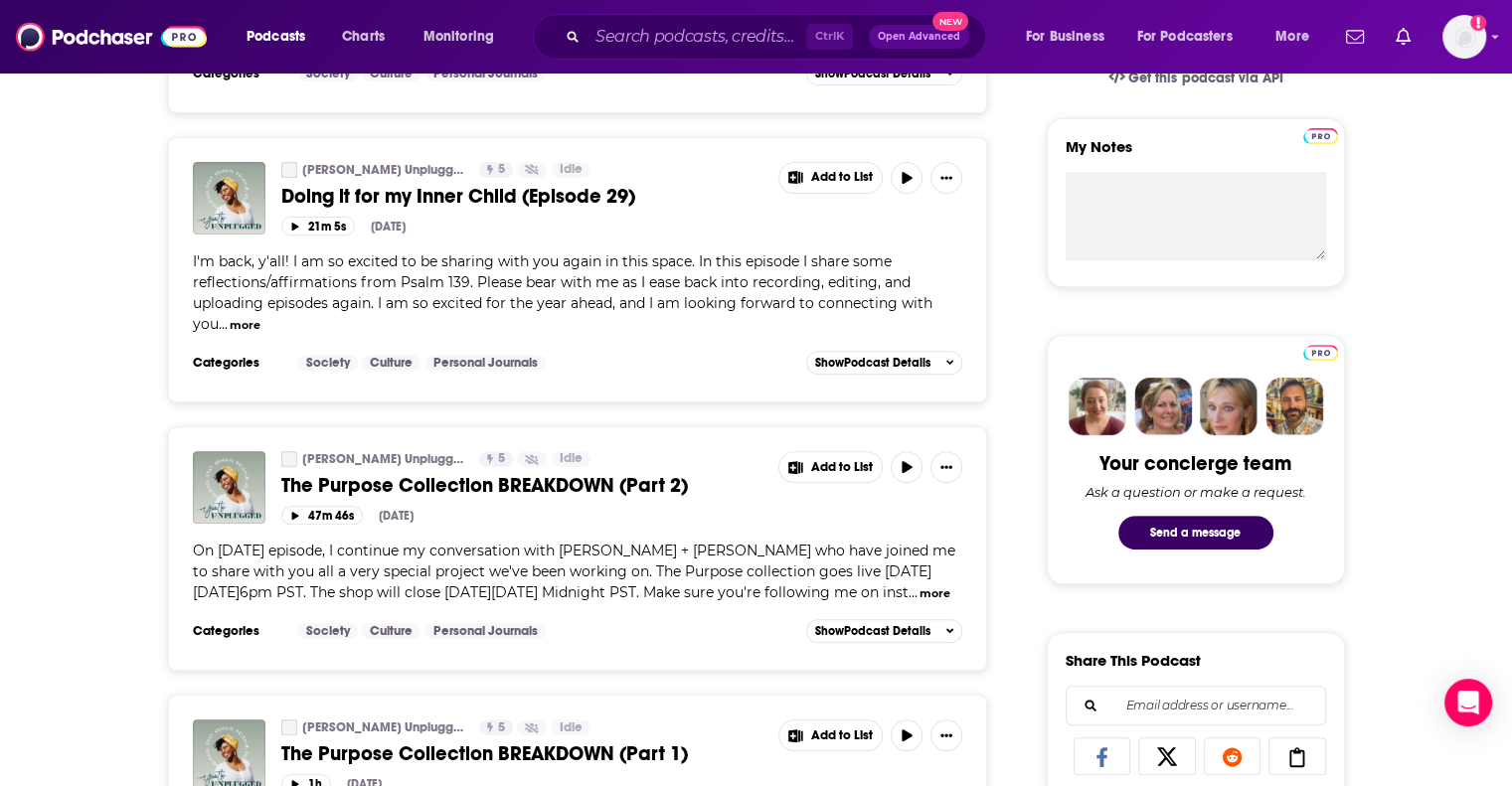 scroll, scrollTop: 1374, scrollLeft: 0, axis: vertical 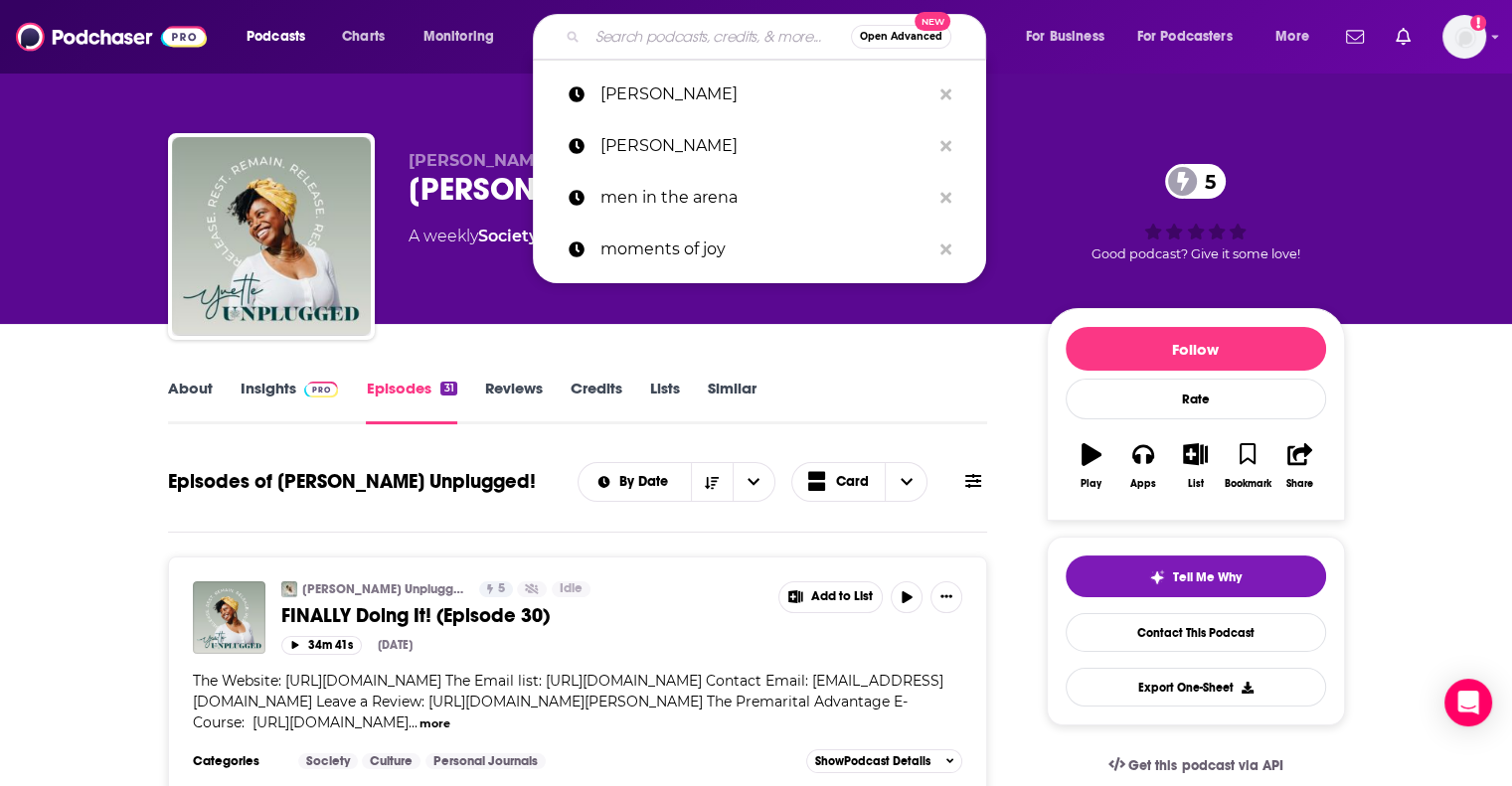 click at bounding box center [719, 37] 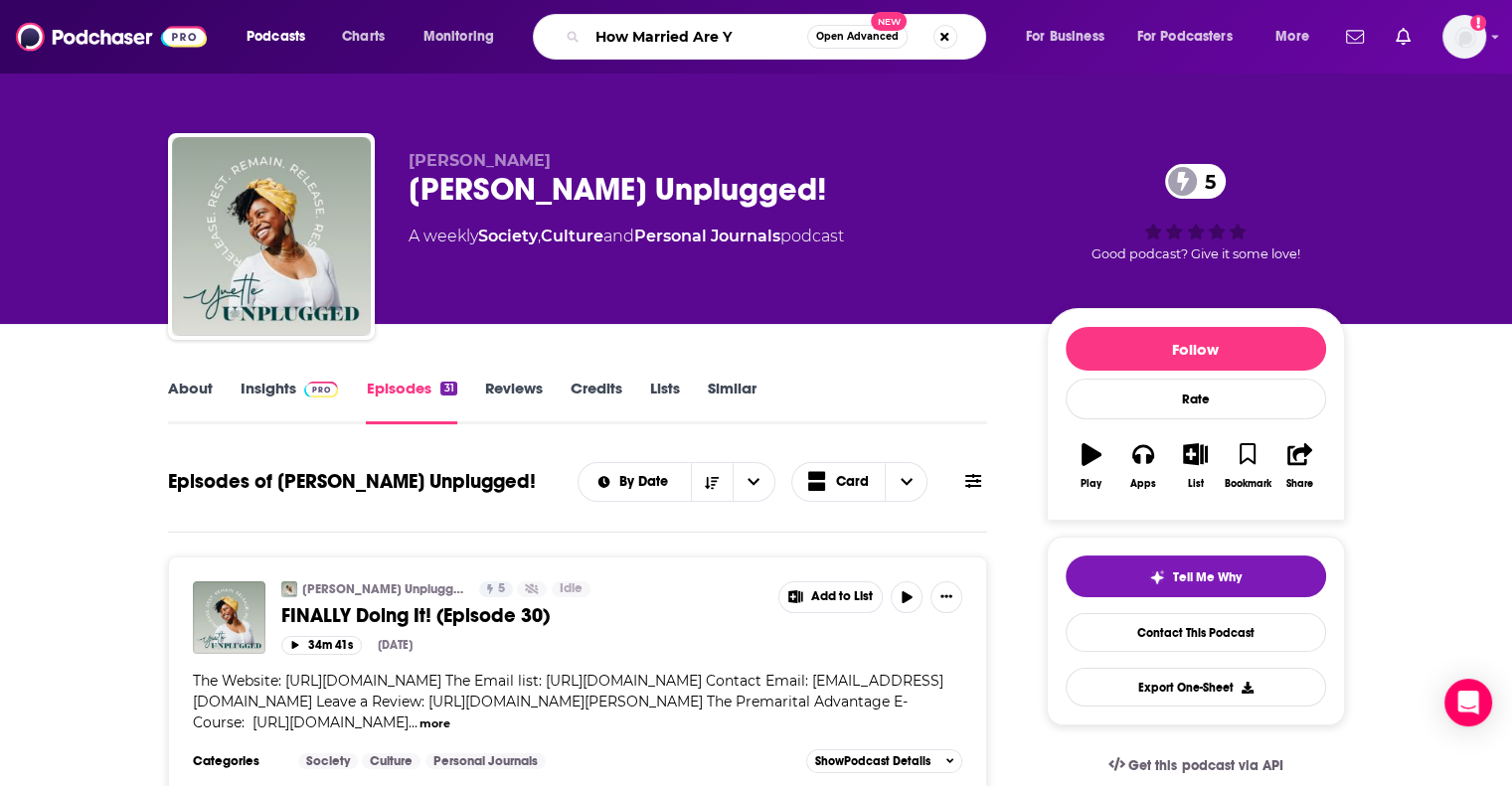 type on "How Married Are Ya" 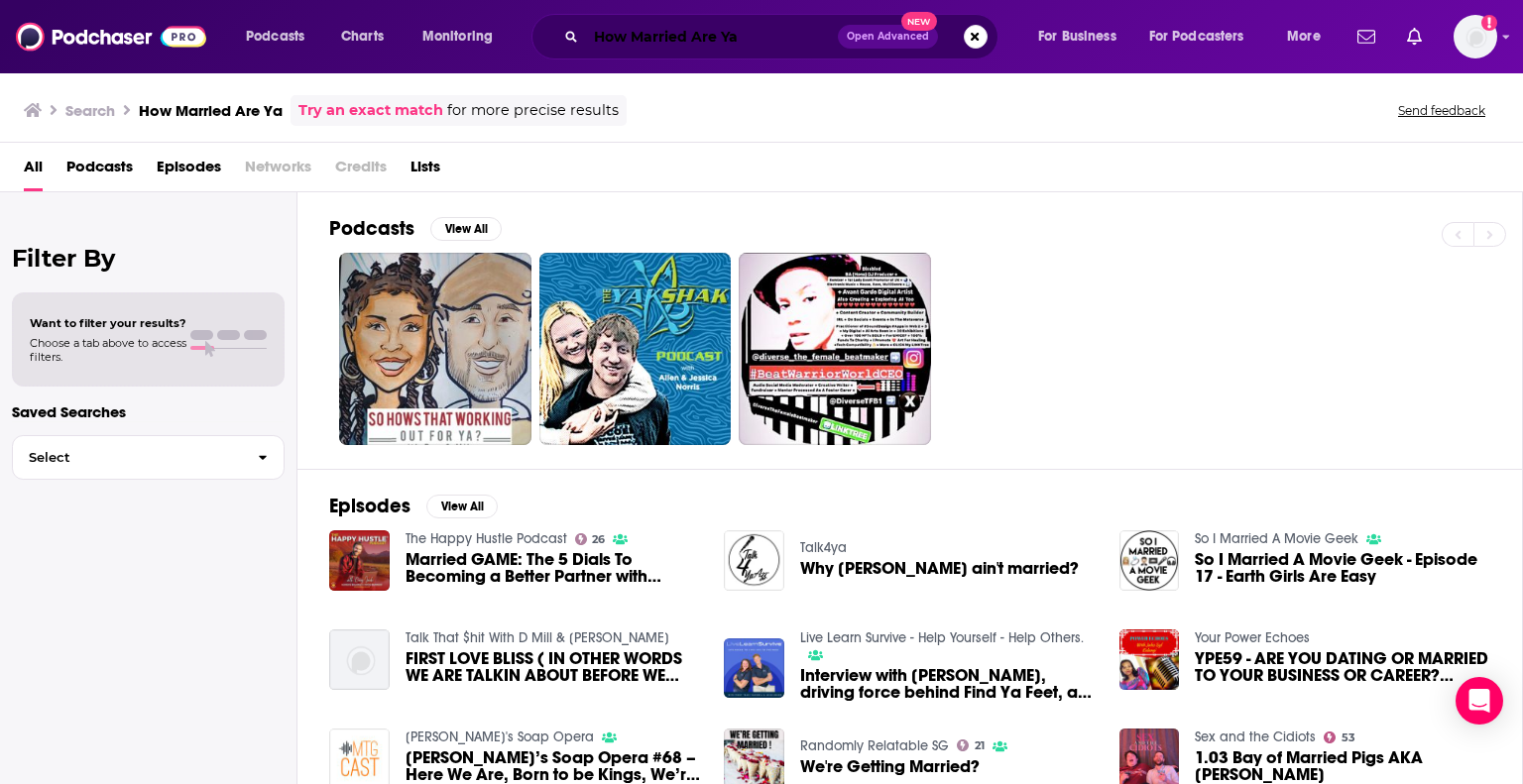 click on "How Married Are Ya" at bounding box center (712, 37) 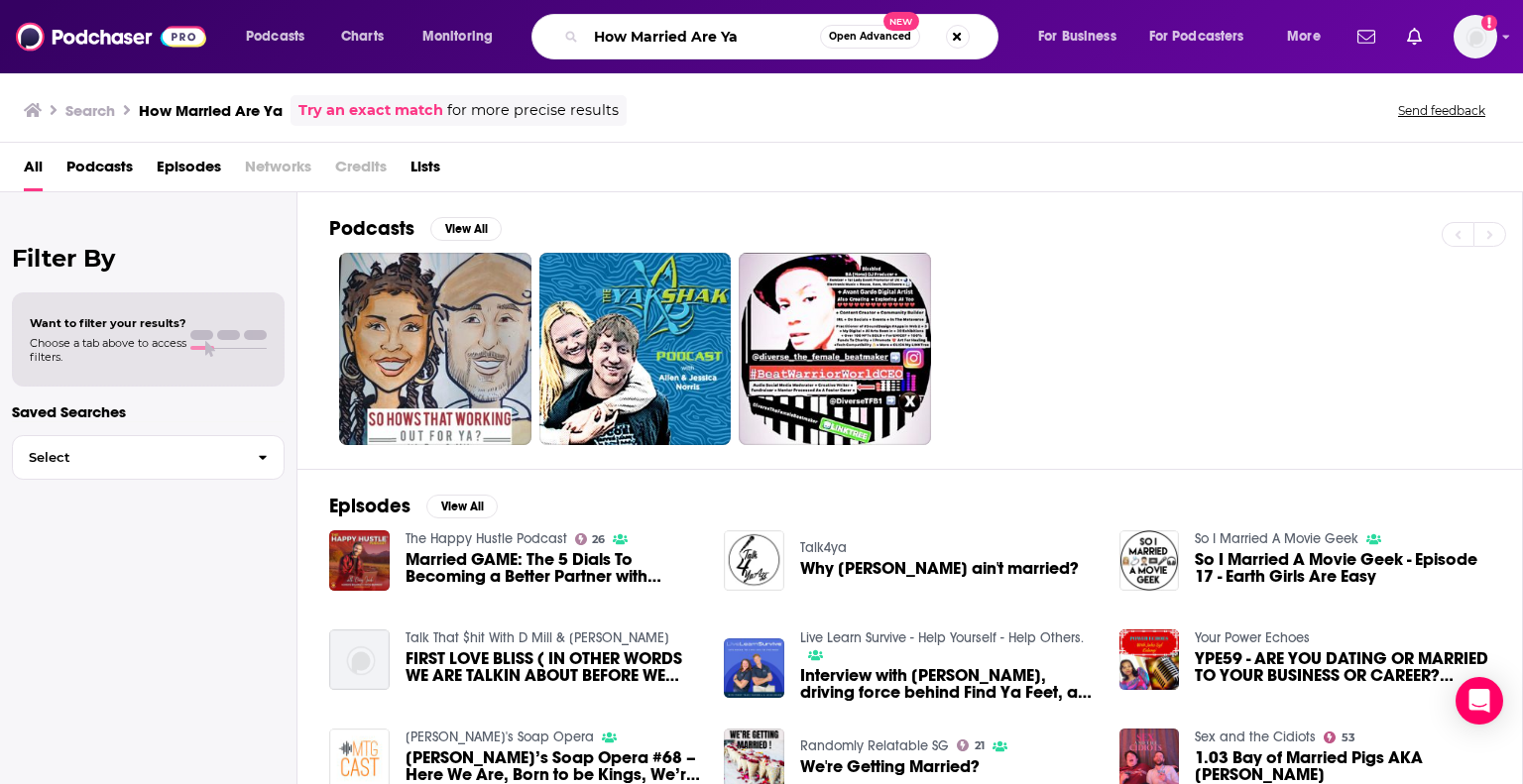 drag, startPoint x: 769, startPoint y: 42, endPoint x: 500, endPoint y: 15, distance: 270.3516 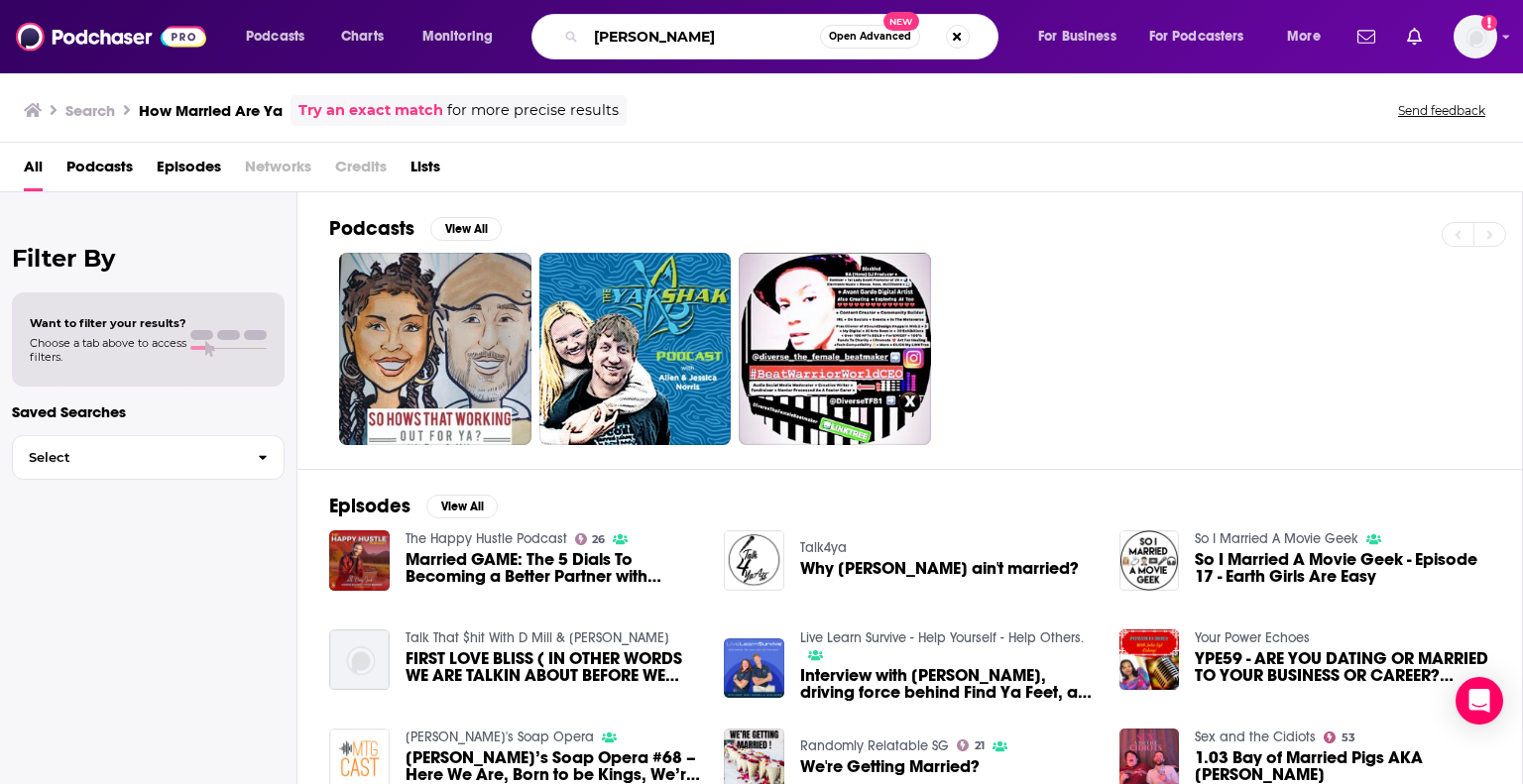type on "[PERSON_NAME]" 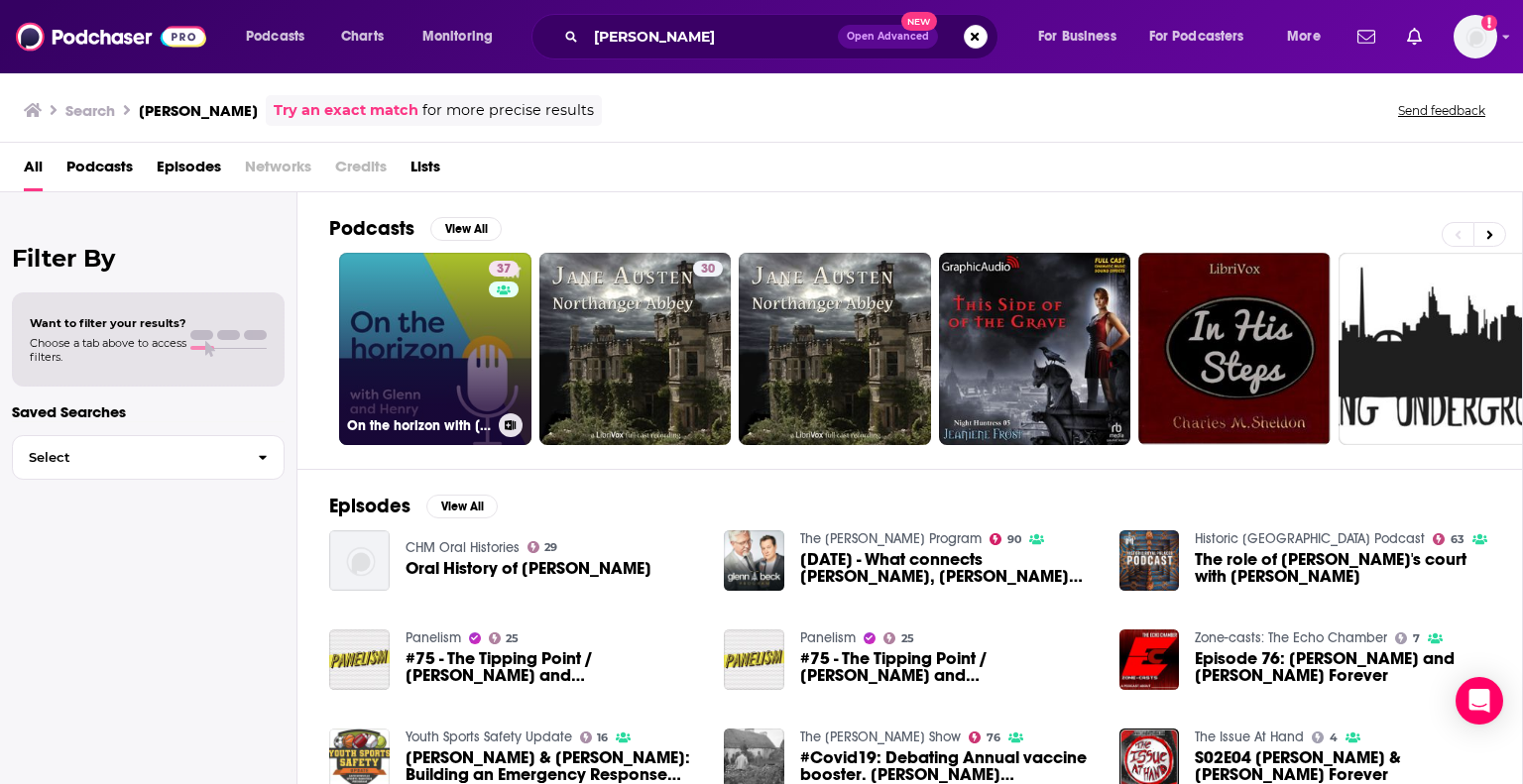 click on "37 On the horizon with [PERSON_NAME] and [PERSON_NAME]" at bounding box center (435, 349) 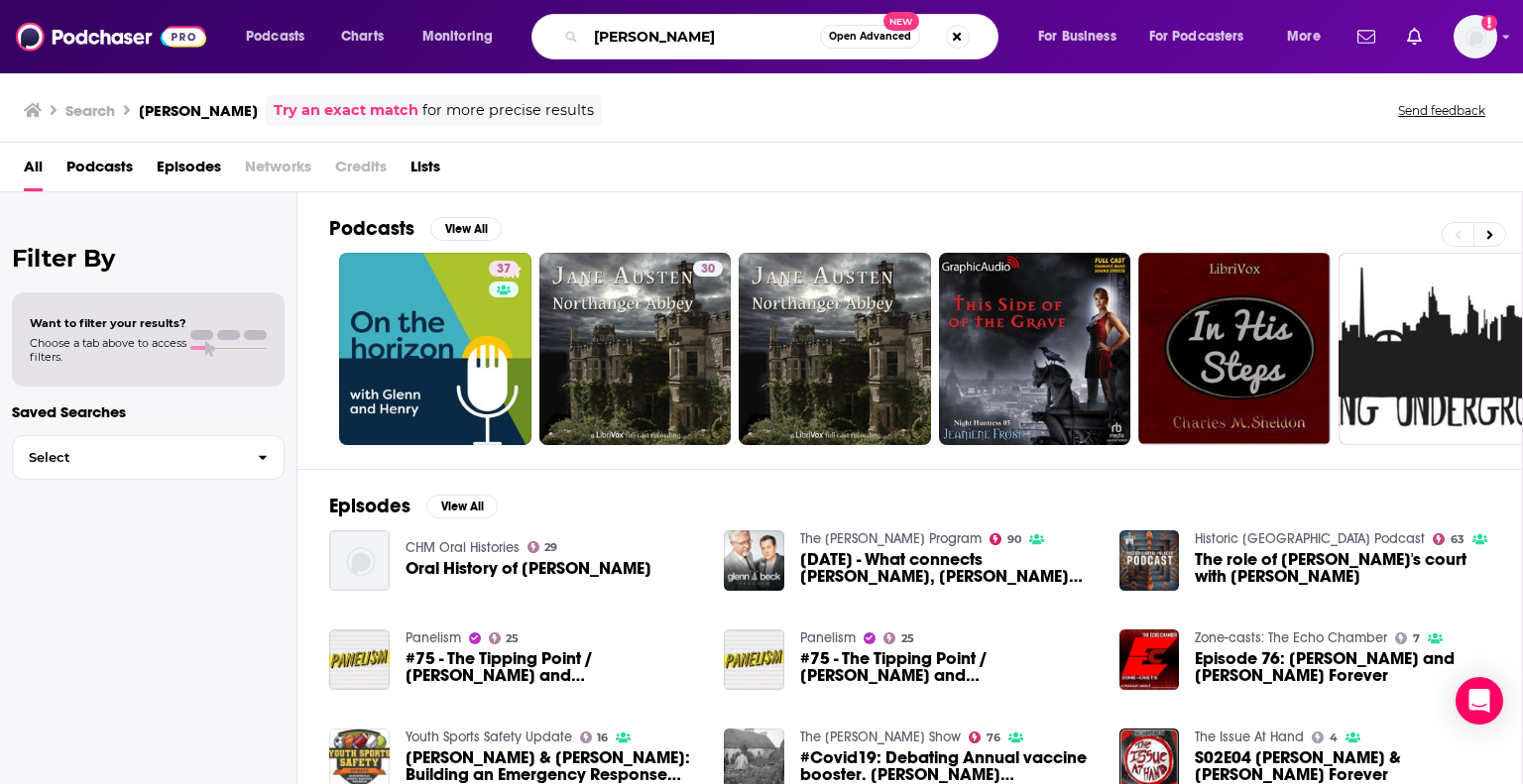 click on "[PERSON_NAME]" at bounding box center (703, 37) 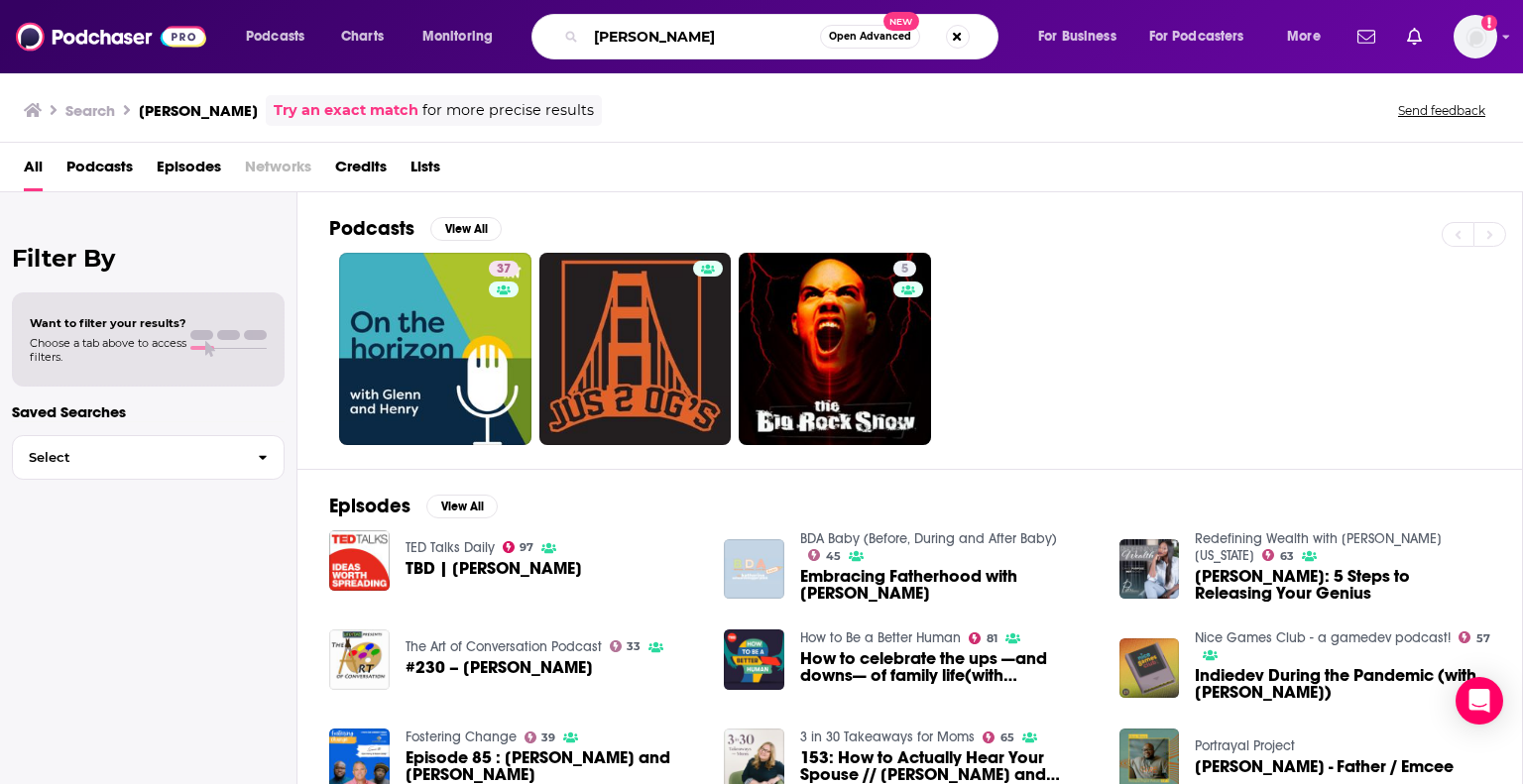 click on "[PERSON_NAME]" at bounding box center [703, 37] 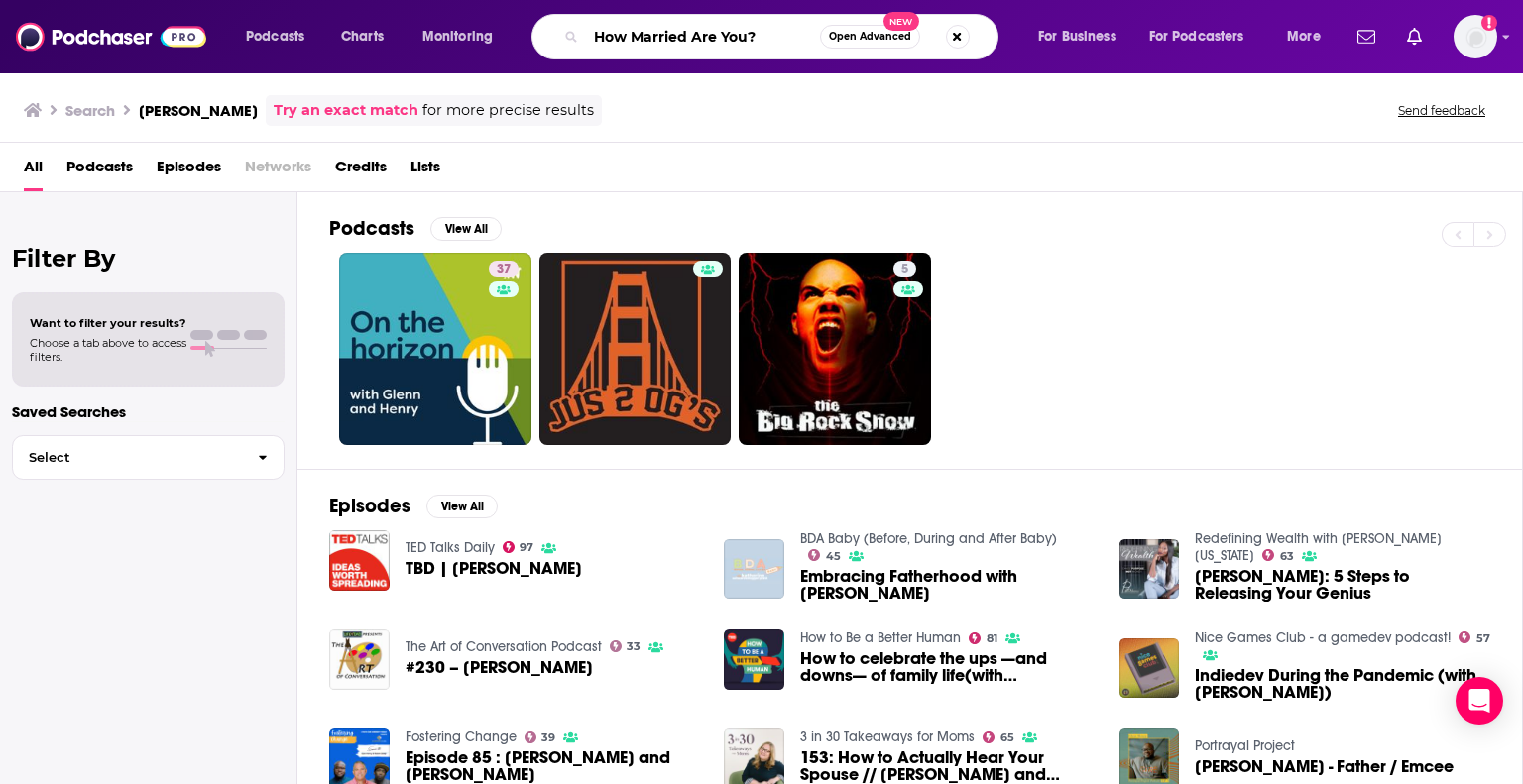 type on "How Married Are You?" 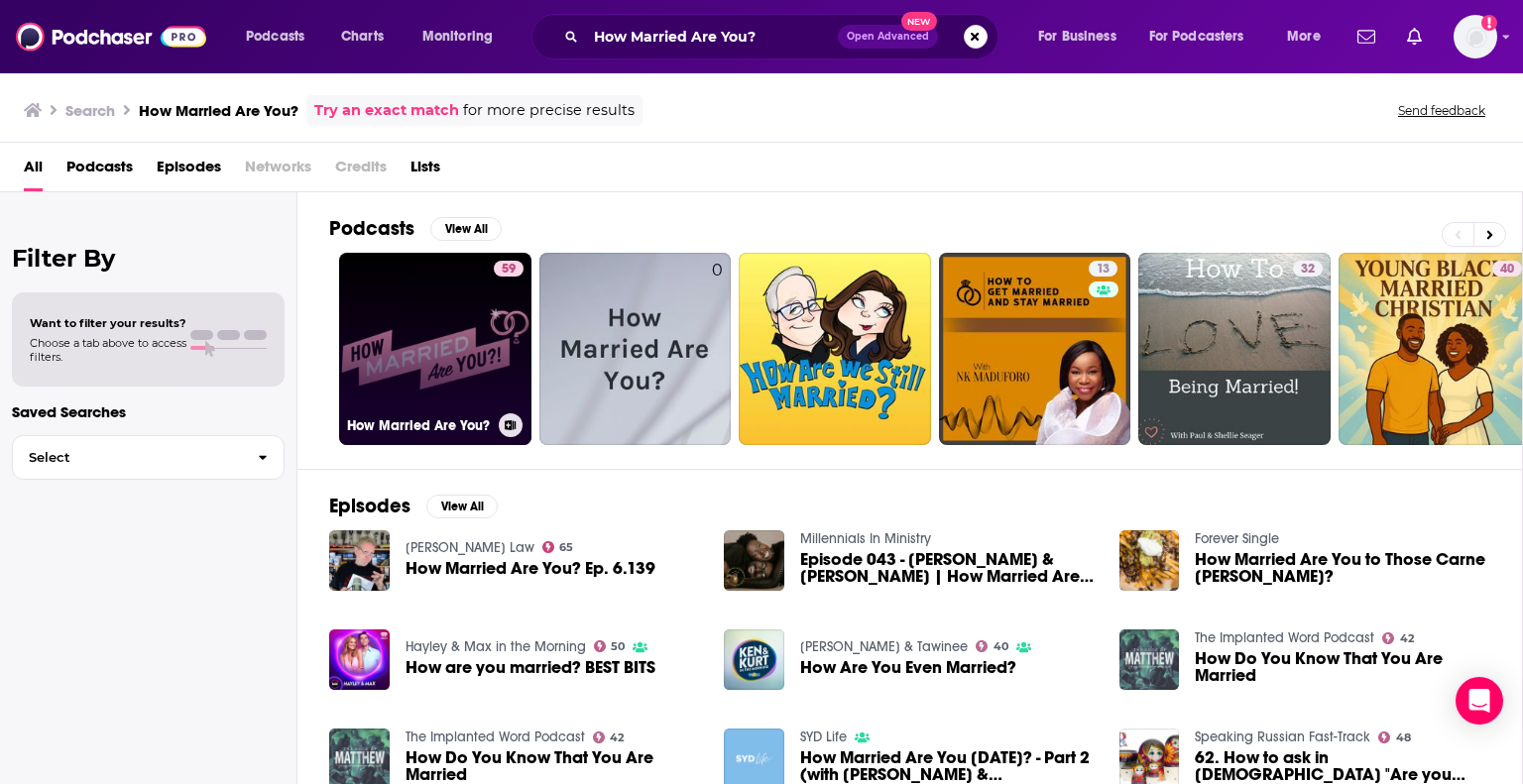 click on "59 How Married Are You?" at bounding box center [435, 349] 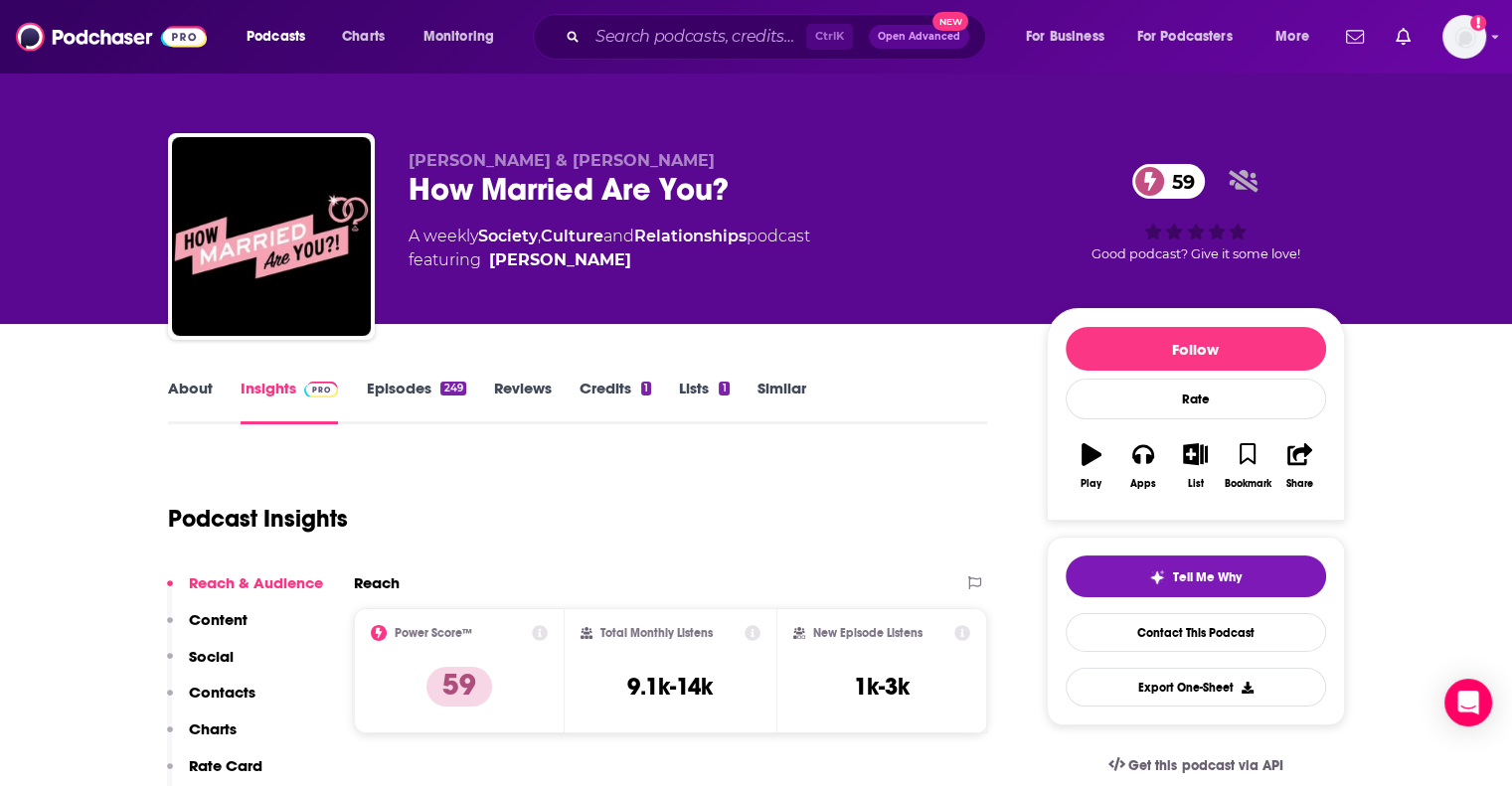 scroll, scrollTop: 397, scrollLeft: 0, axis: vertical 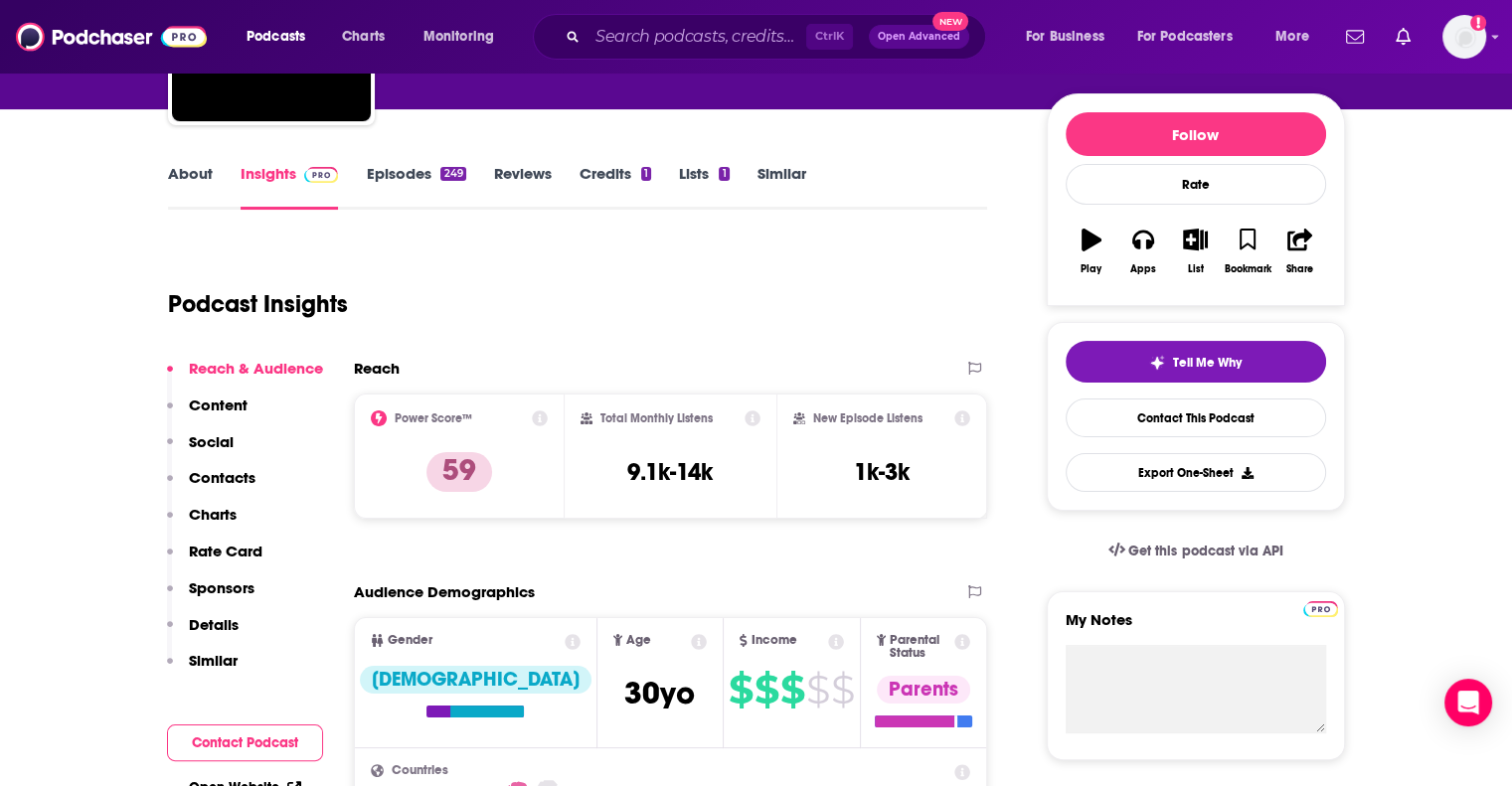 click on "Episodes 249" at bounding box center (416, 187) 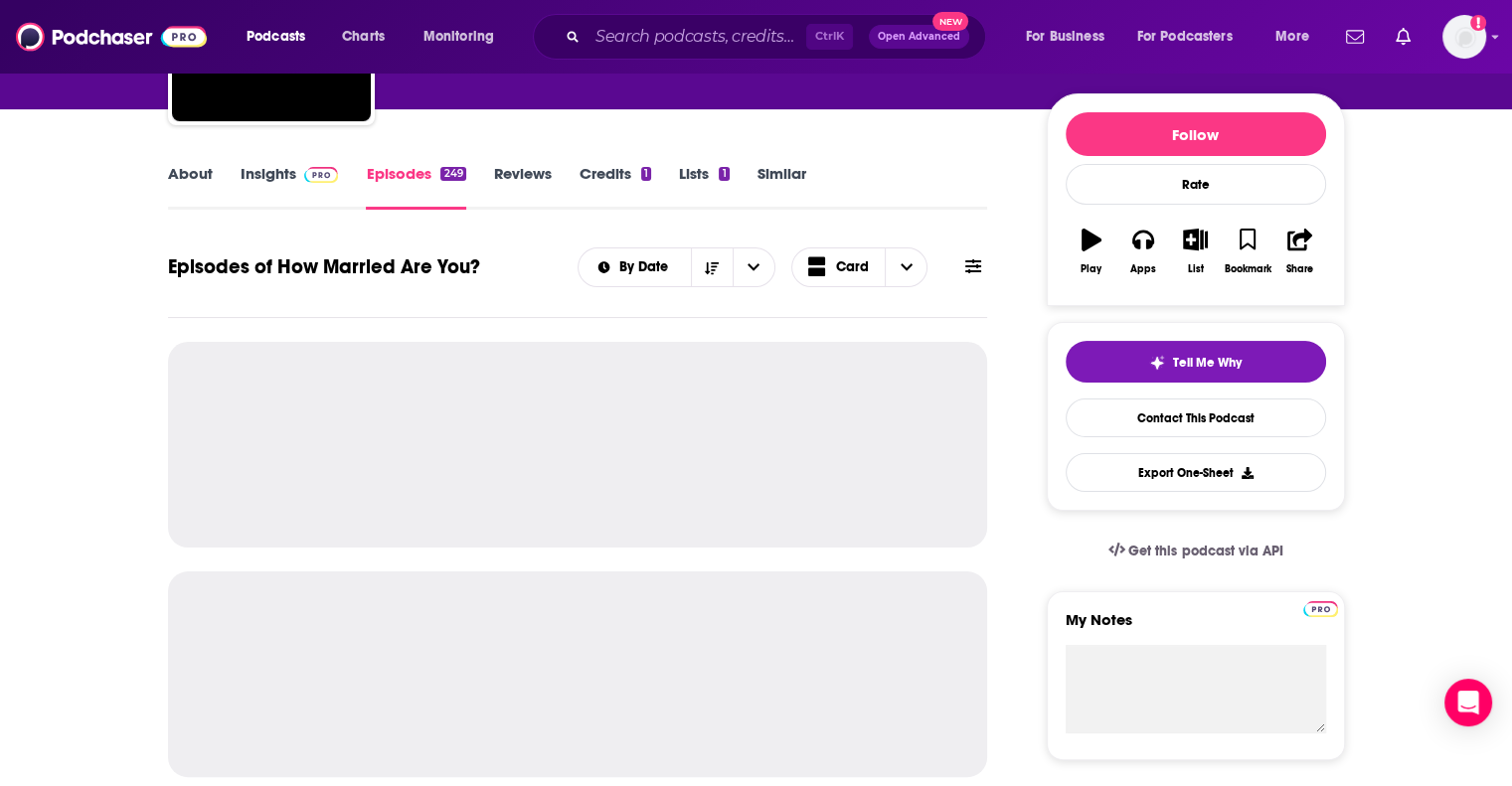 scroll, scrollTop: 0, scrollLeft: 0, axis: both 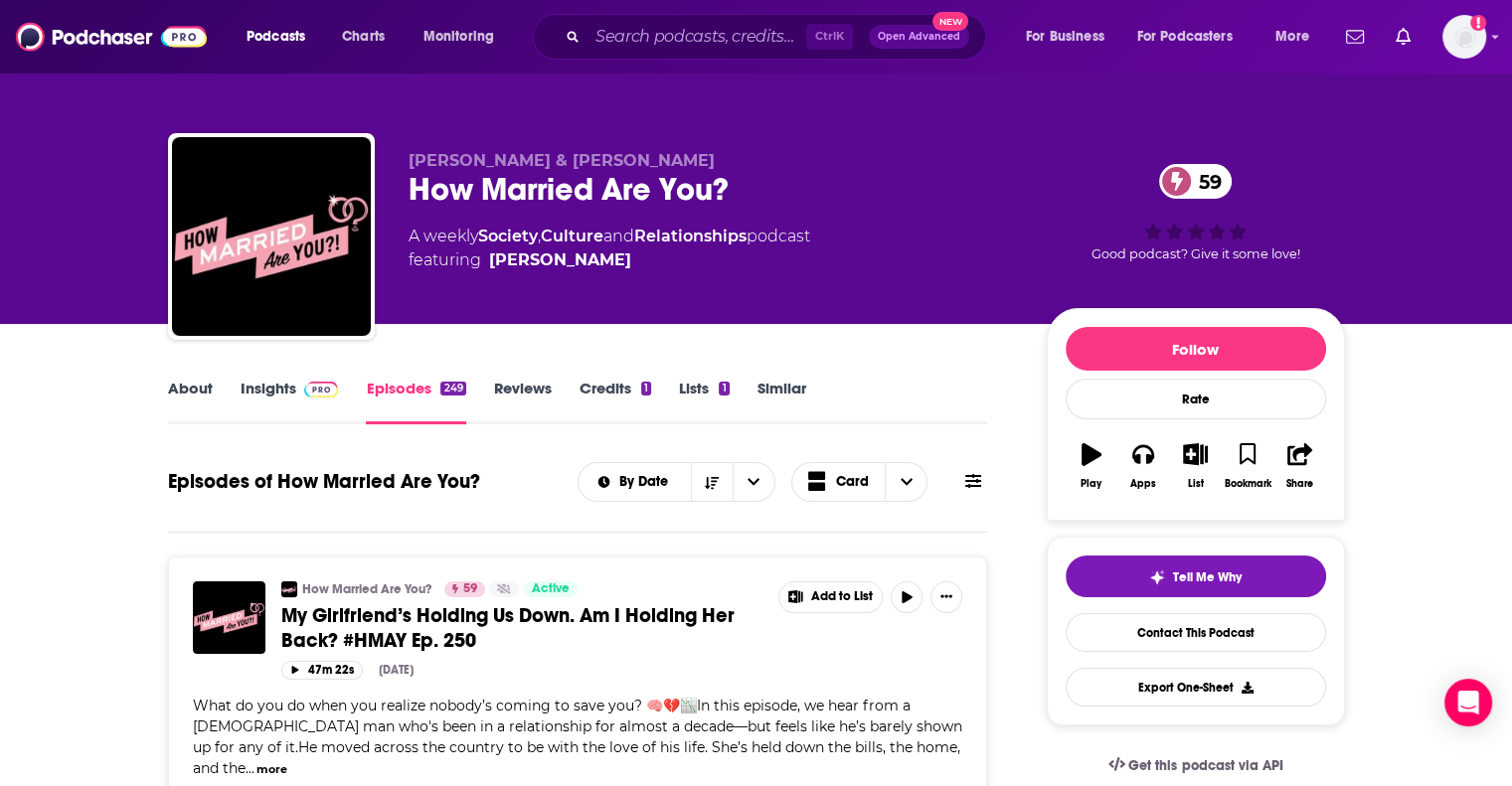click on "Insights" at bounding box center [289, 401] 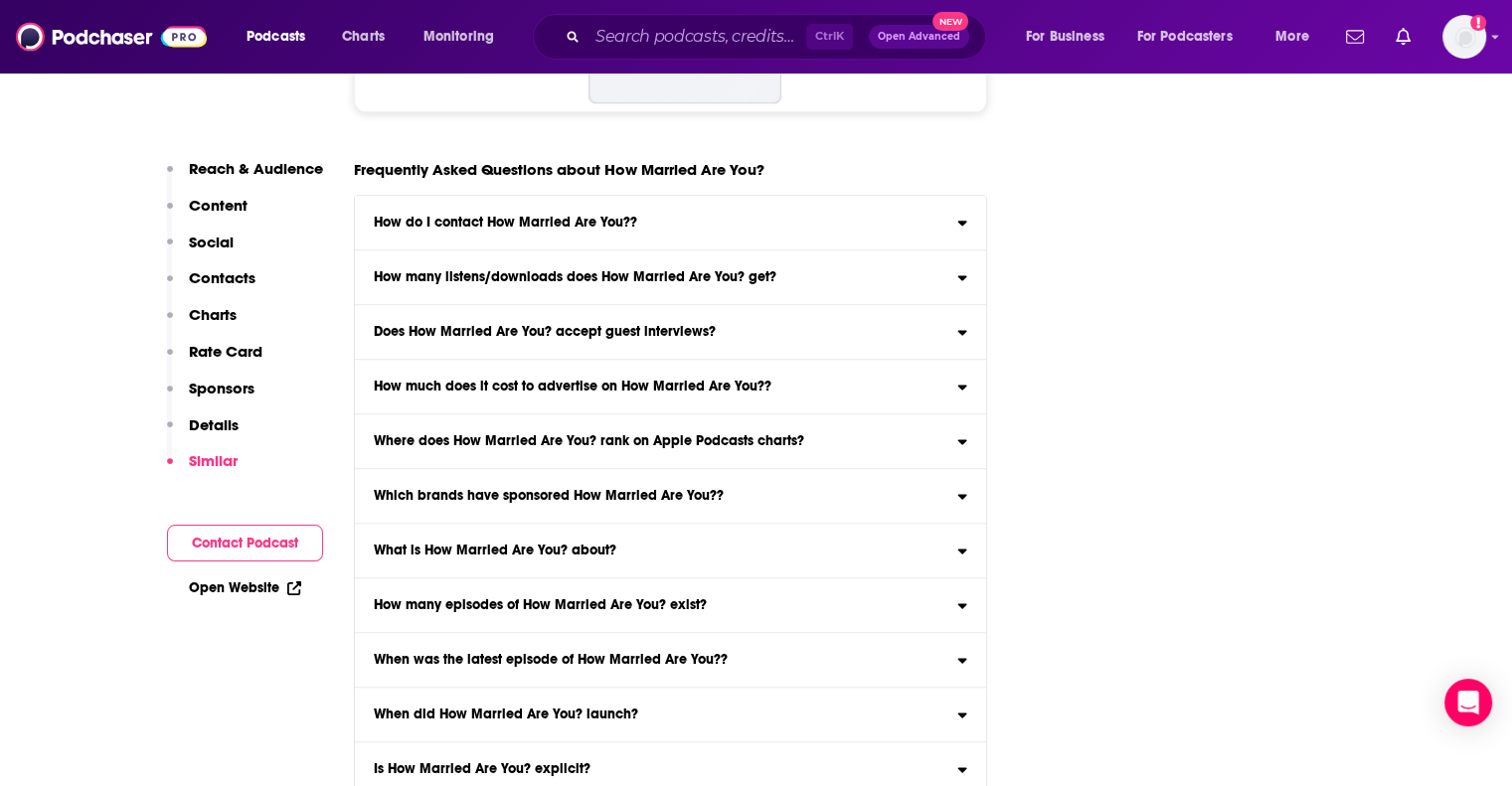 scroll, scrollTop: 10174, scrollLeft: 0, axis: vertical 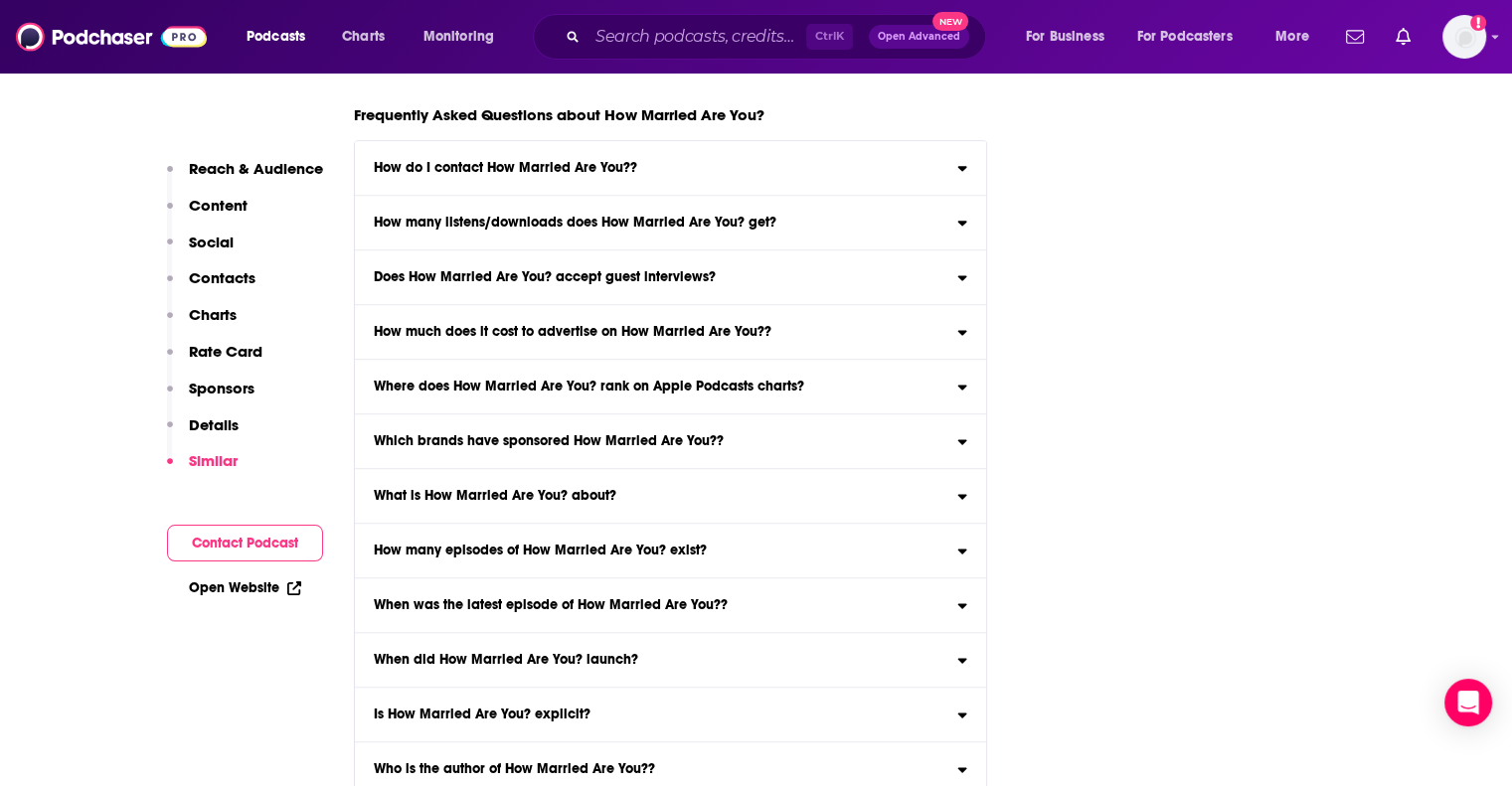 click on "When was the latest episode of How Married Are You??" at bounding box center (671, 605) 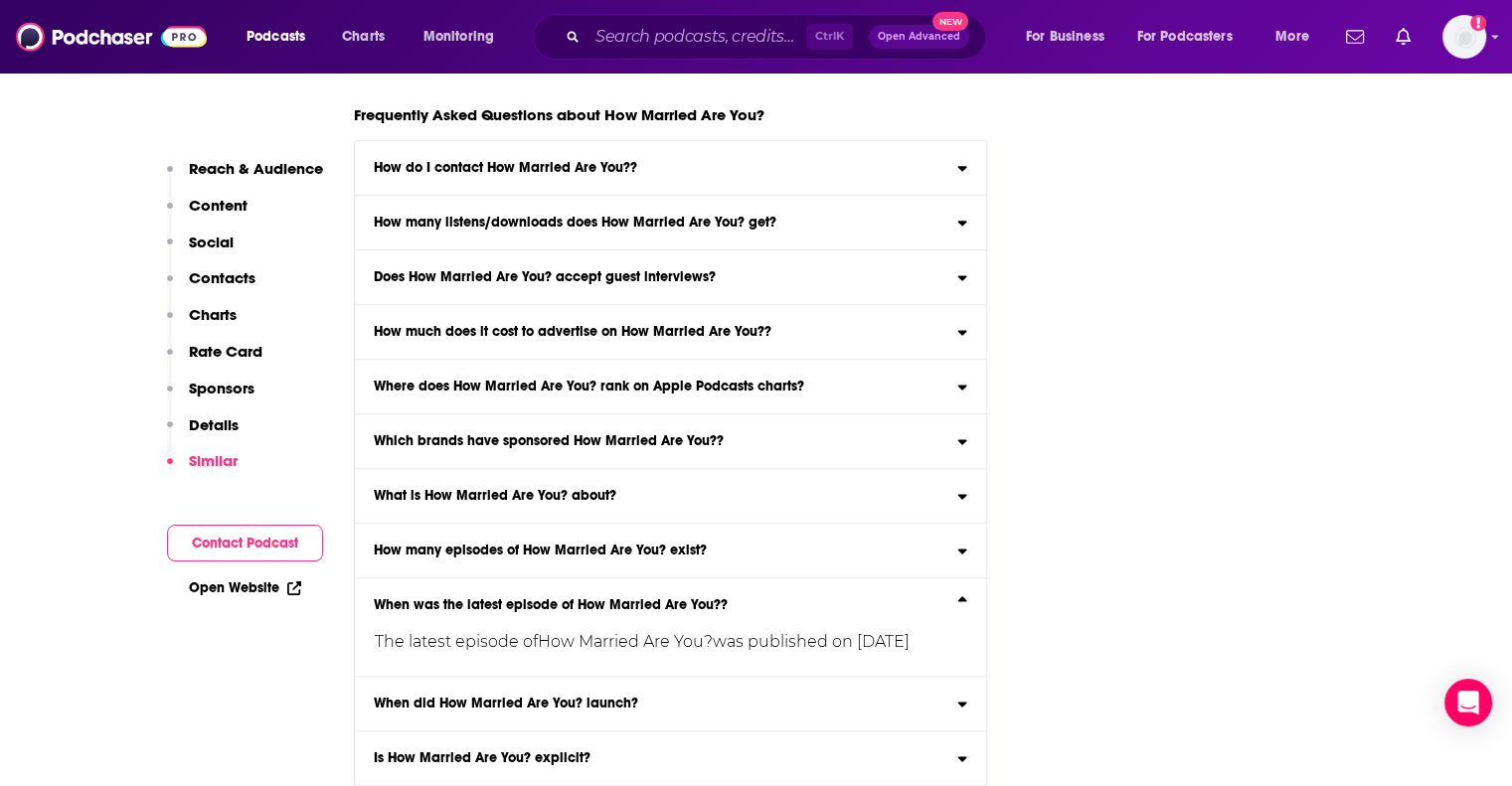 click 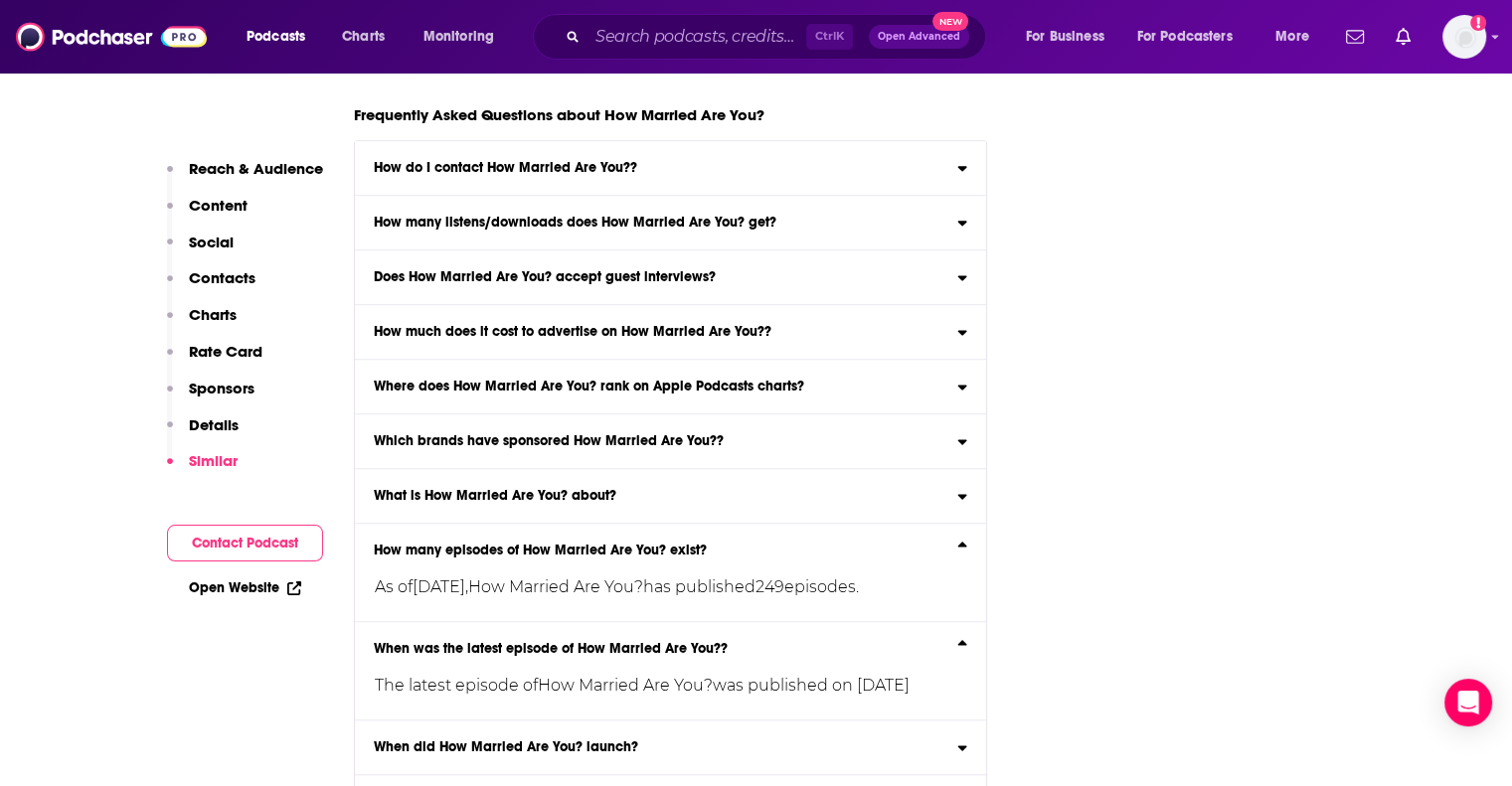 click on "How many listens/downloads does How Married Are You? get?" at bounding box center [671, 223] 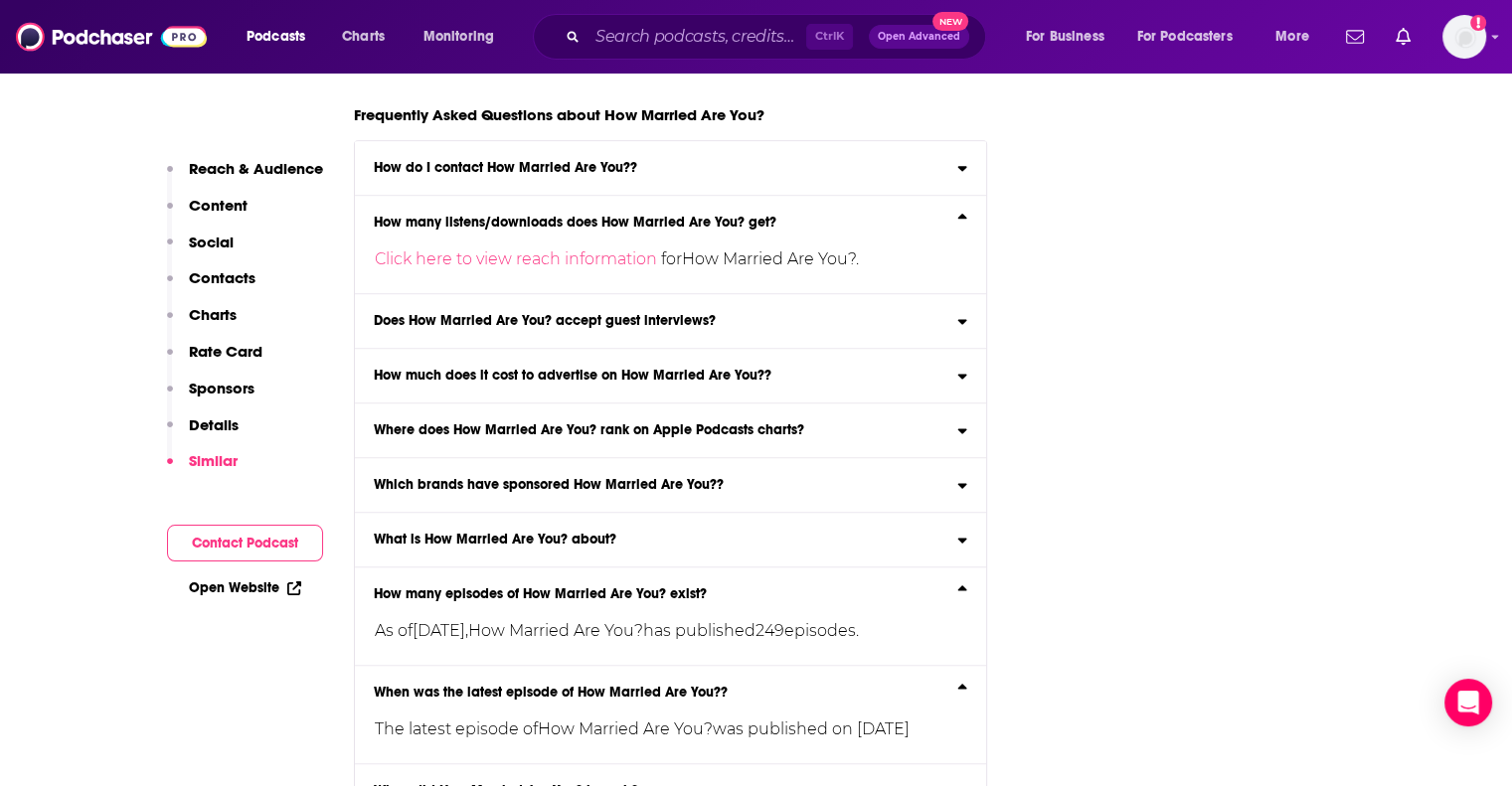 click 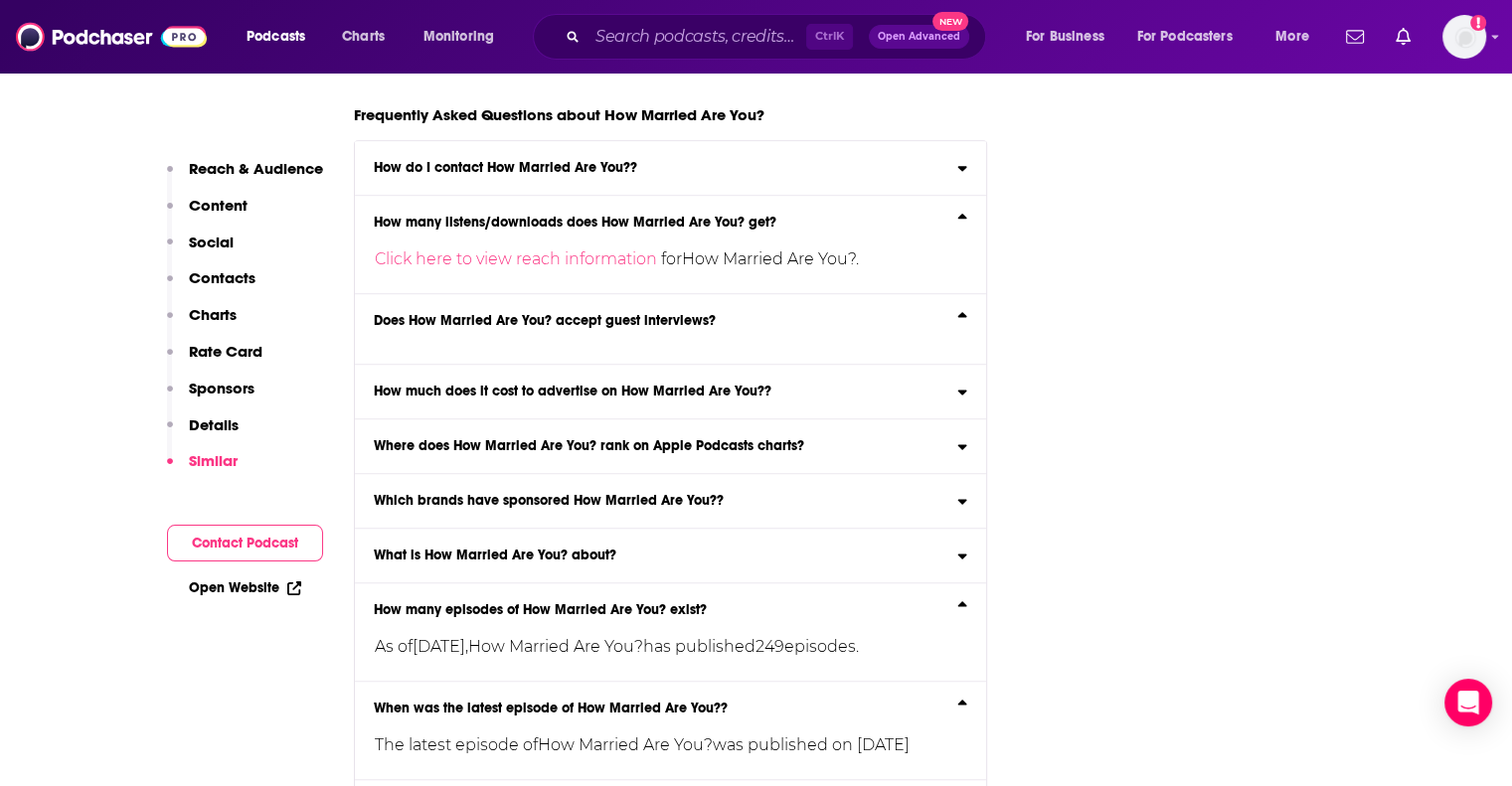 click 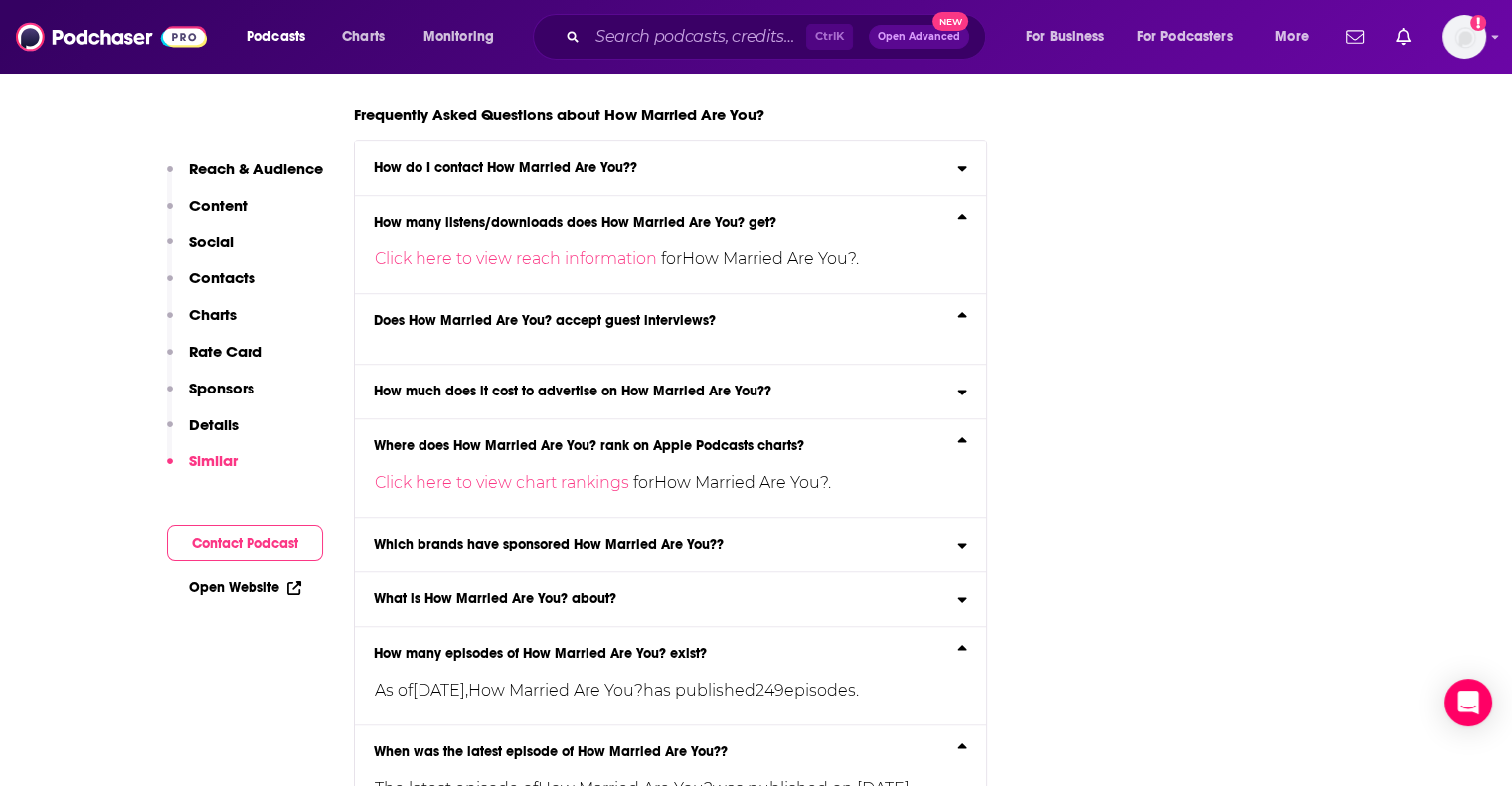 click 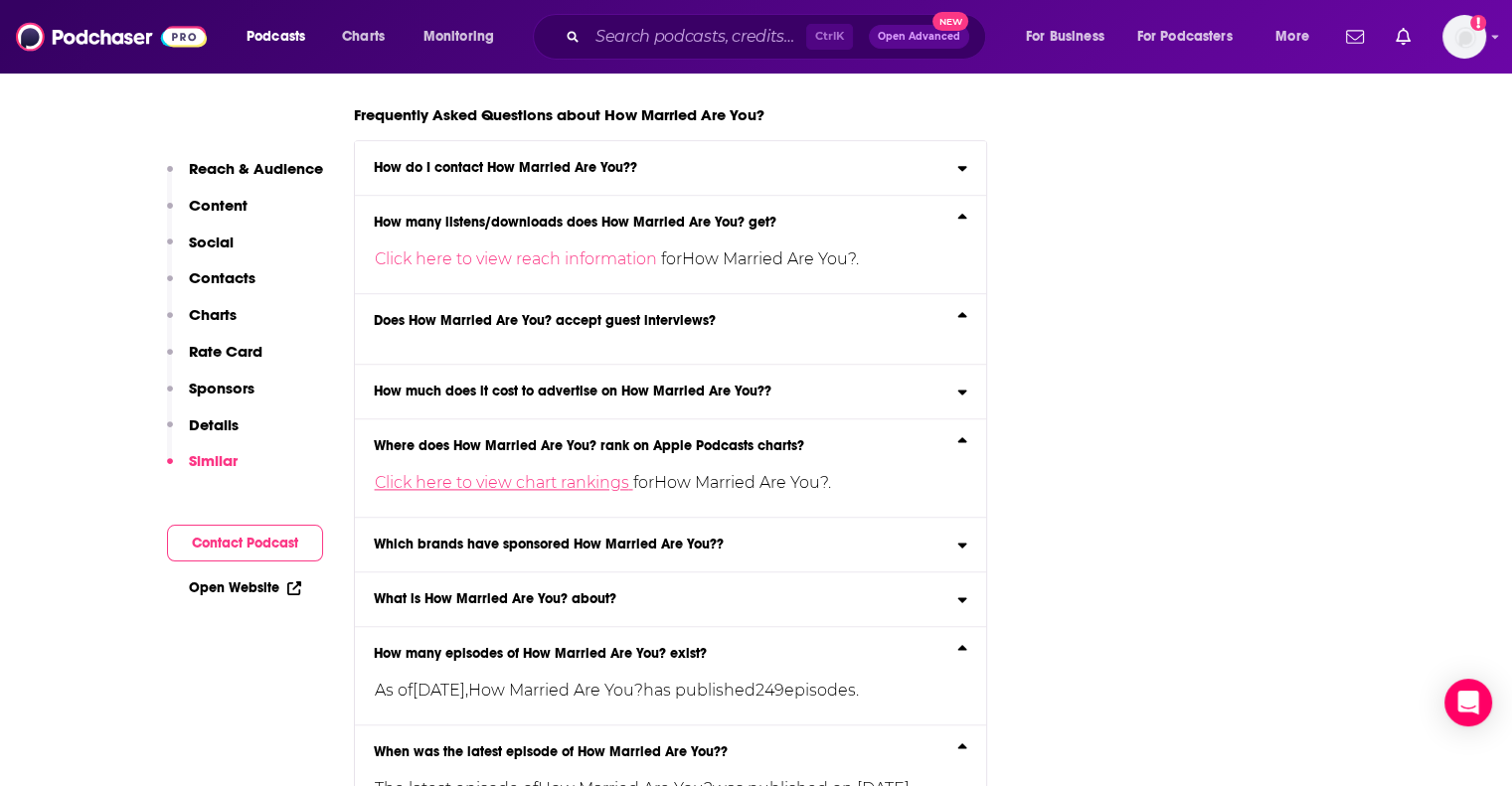 click on "Click here to view chart rankings" at bounding box center (504, 482) 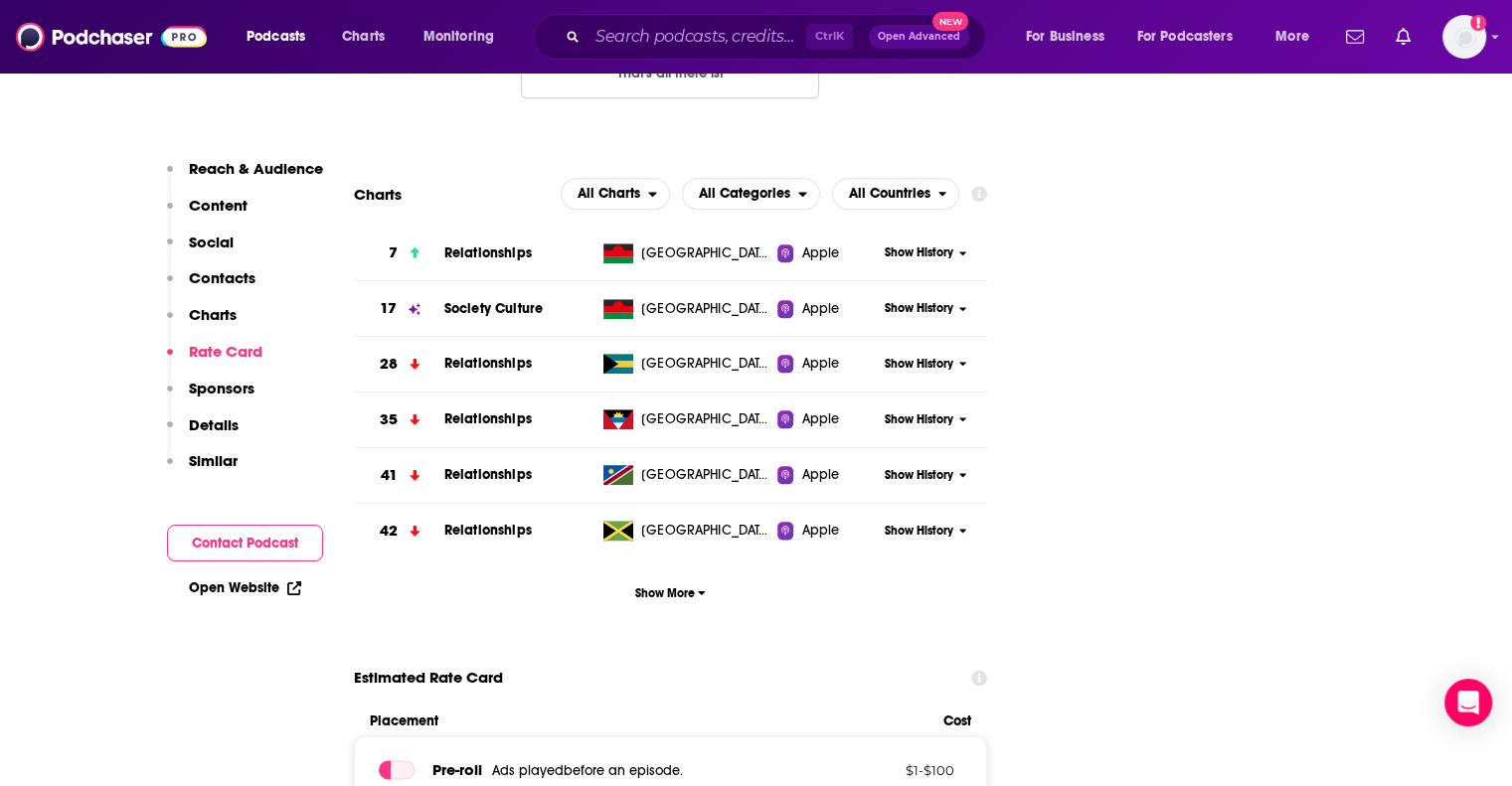 scroll, scrollTop: 2156, scrollLeft: 0, axis: vertical 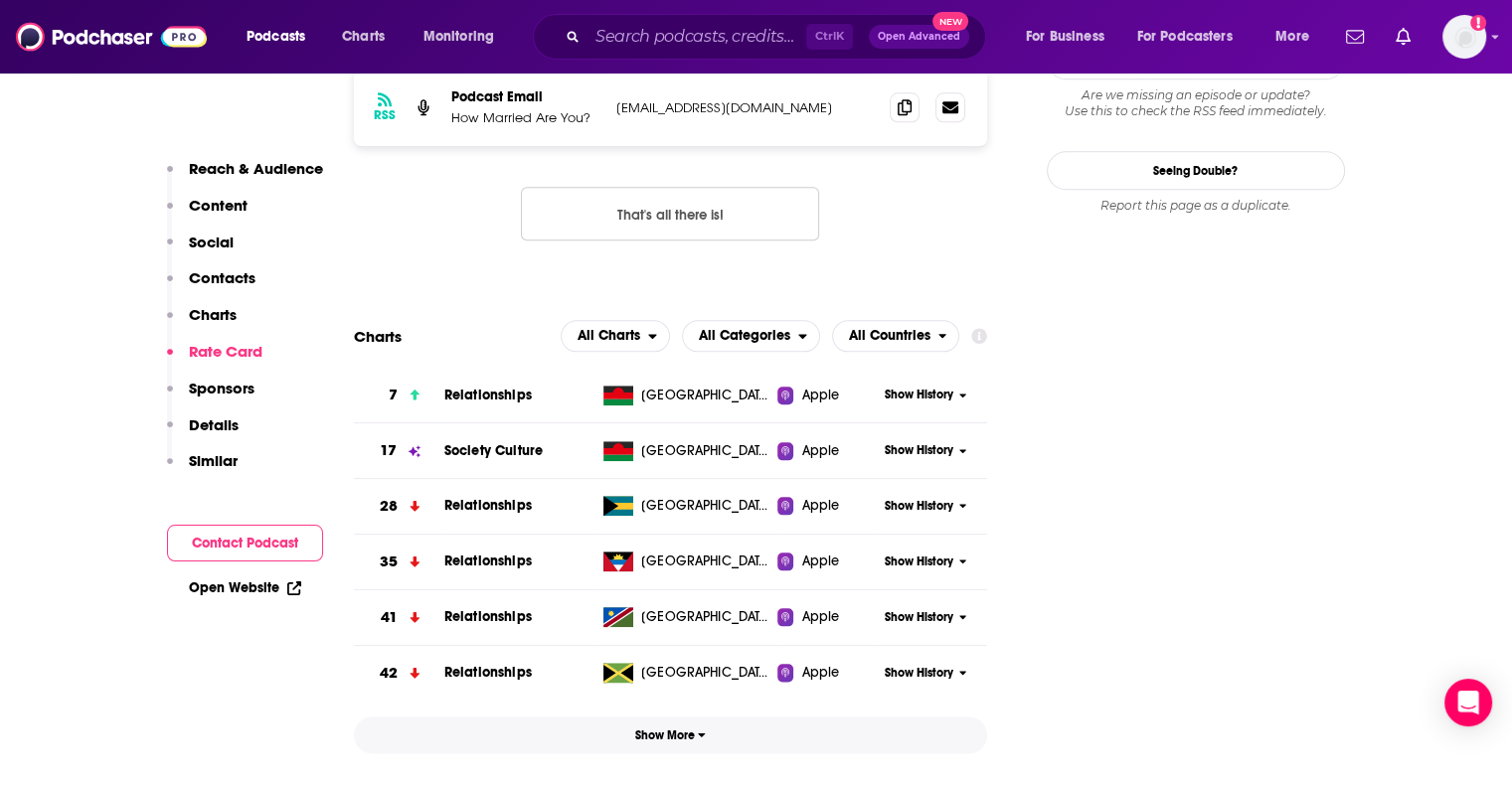 click on "Show More" at bounding box center [670, 735] 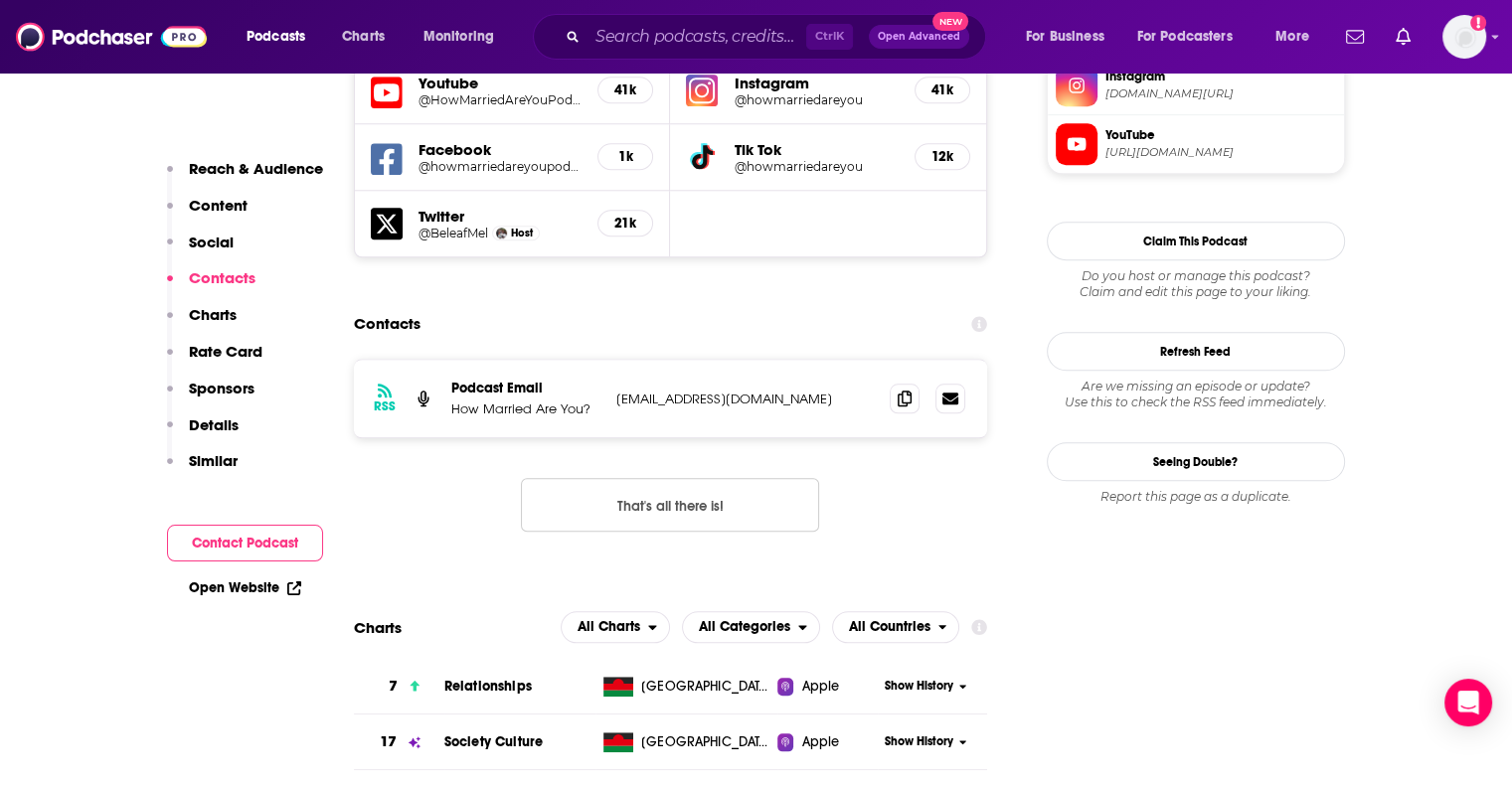 scroll, scrollTop: 1916, scrollLeft: 0, axis: vertical 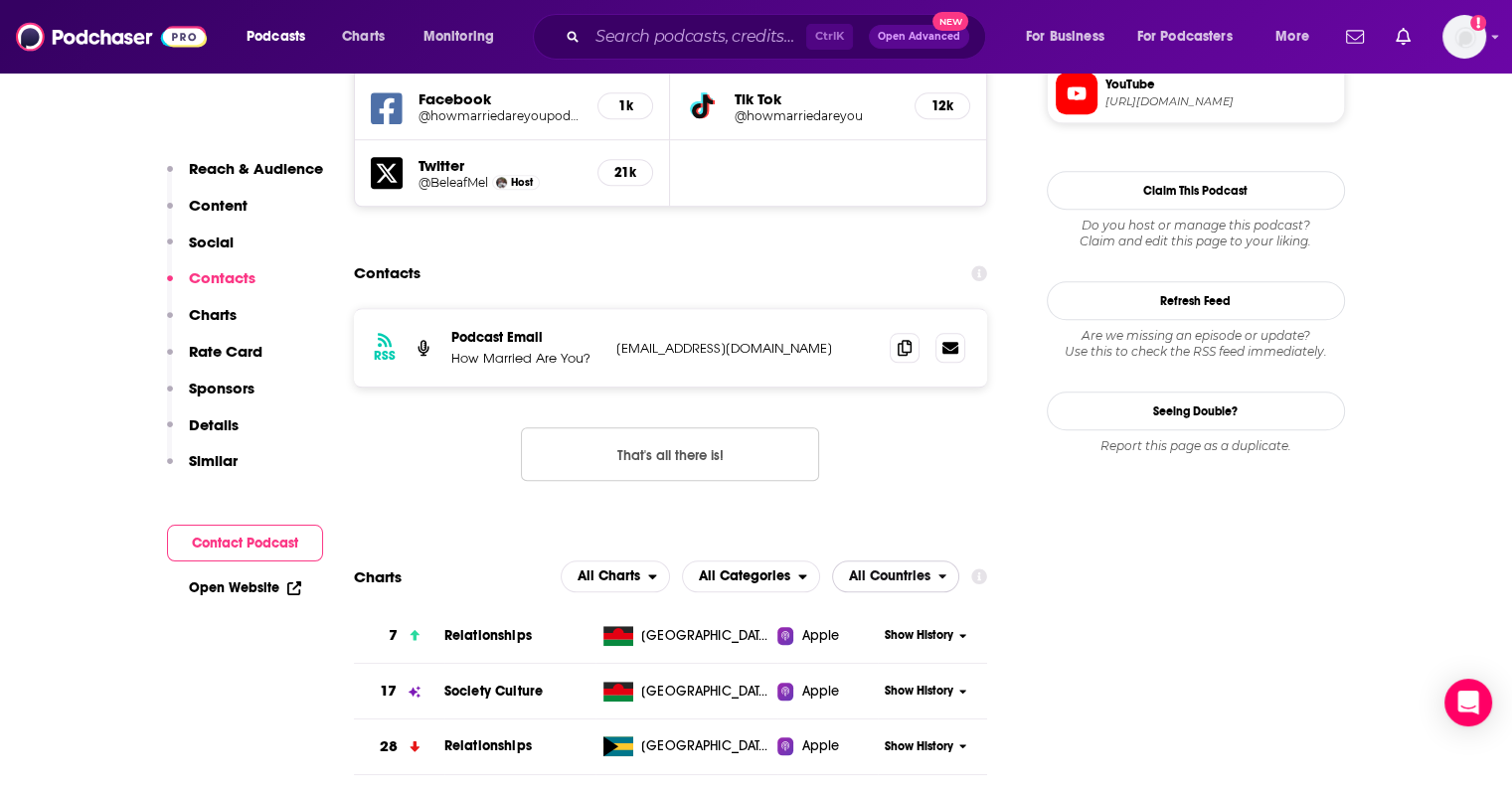 click on "All Countries" at bounding box center (886, 576) 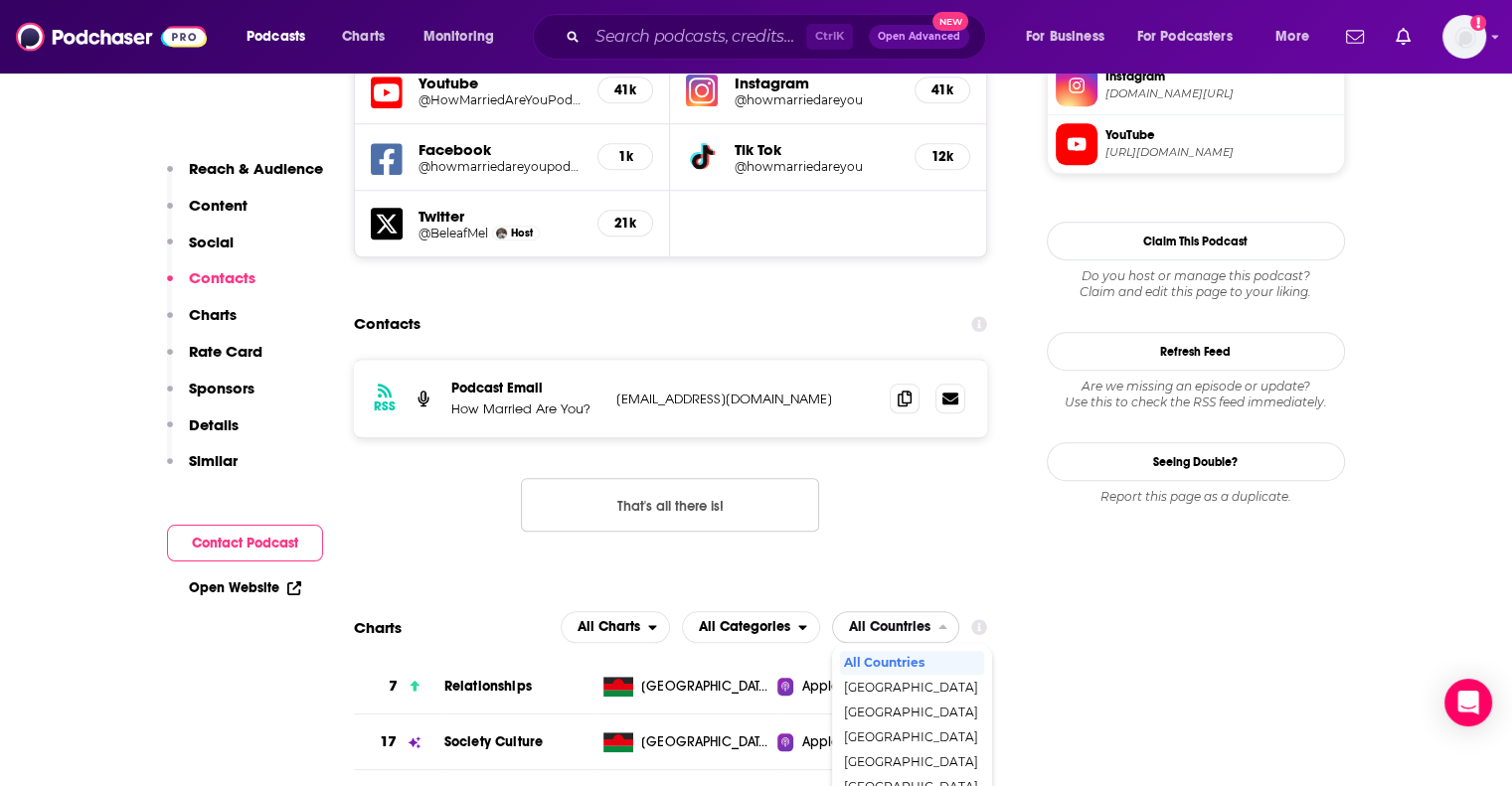 scroll, scrollTop: 1816, scrollLeft: 0, axis: vertical 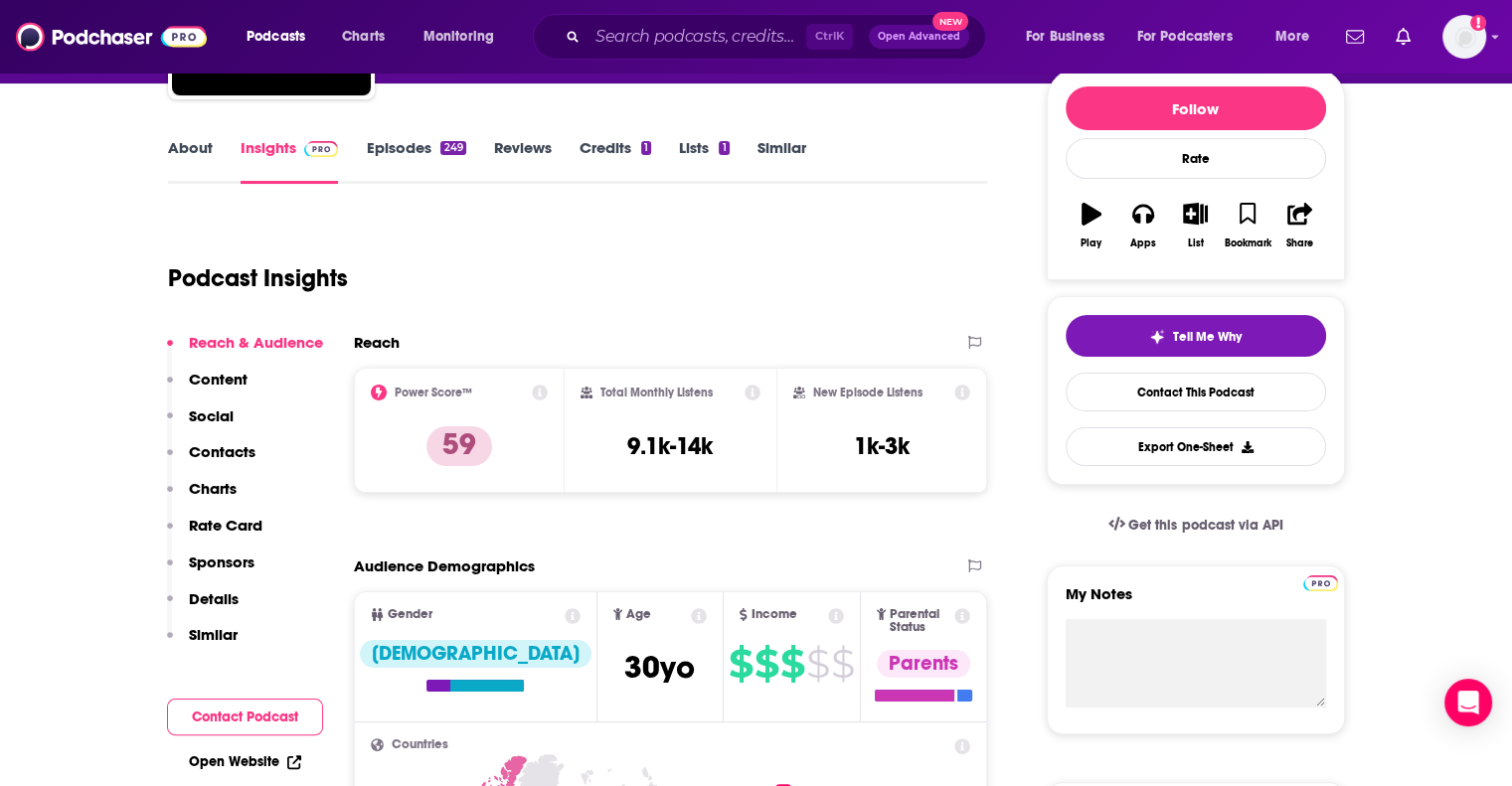 click on "Ctrl  K Open Advanced New" at bounding box center (759, 37) 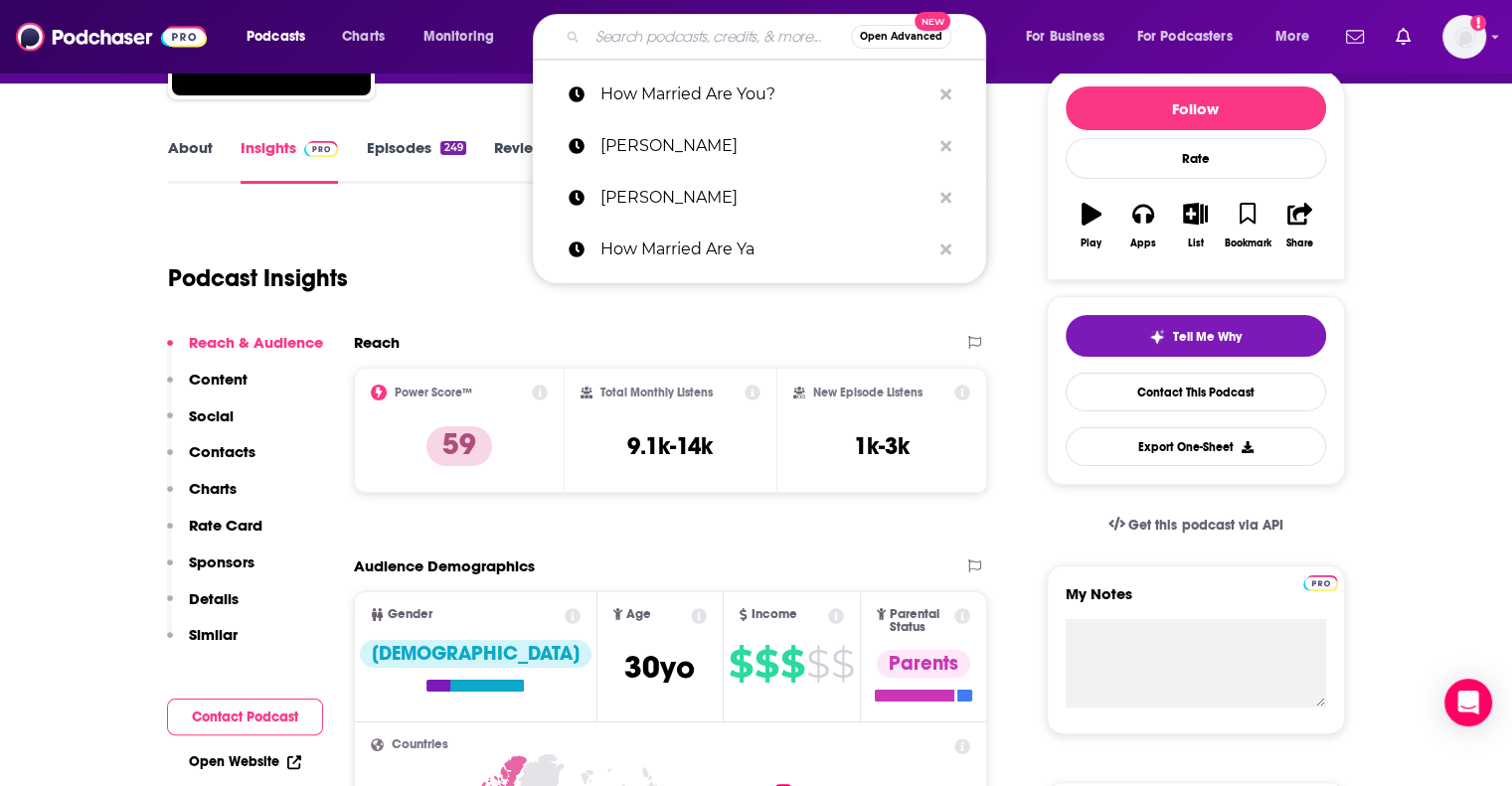 click at bounding box center [719, 37] 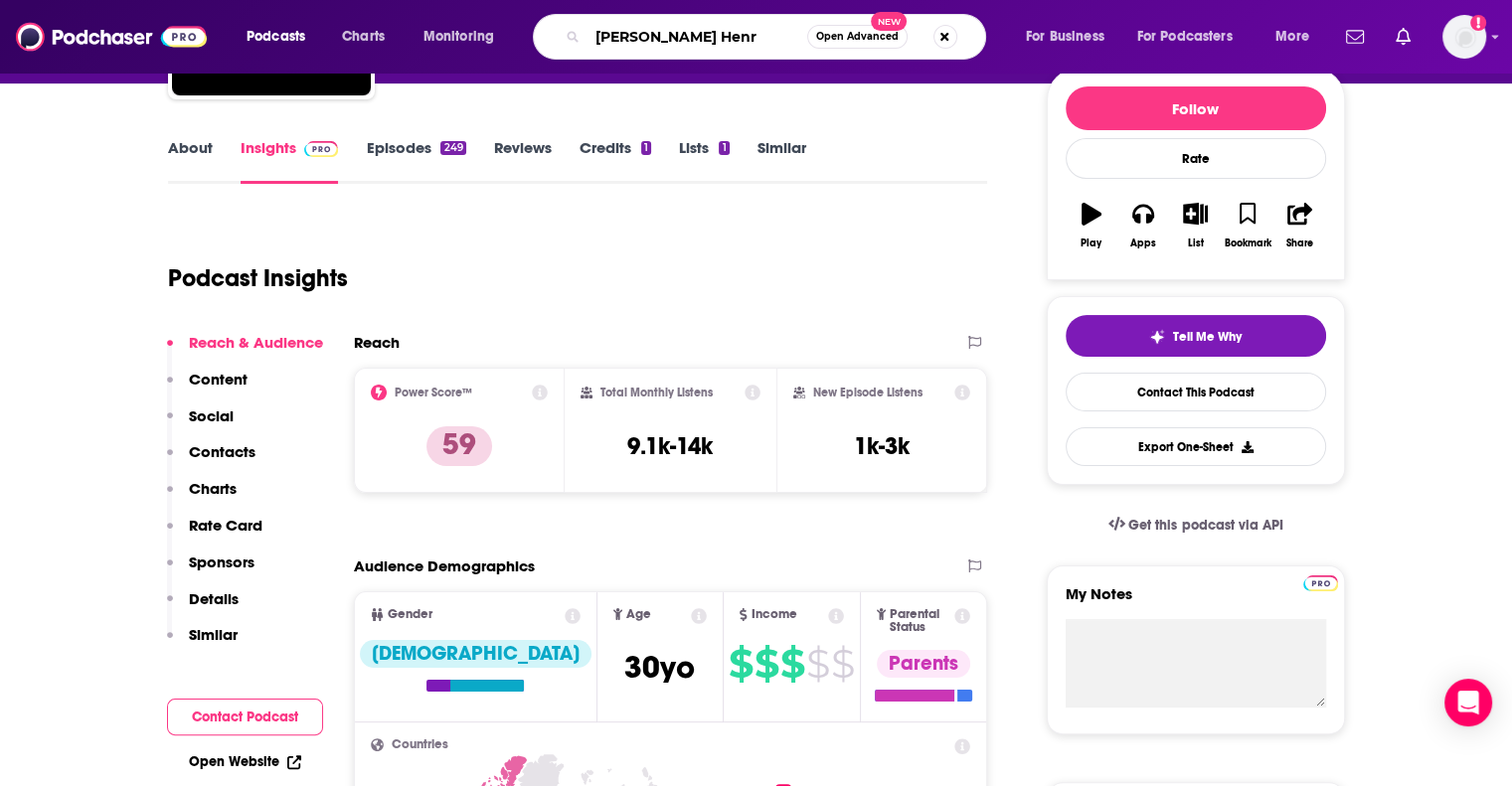 type on "[PERSON_NAME]" 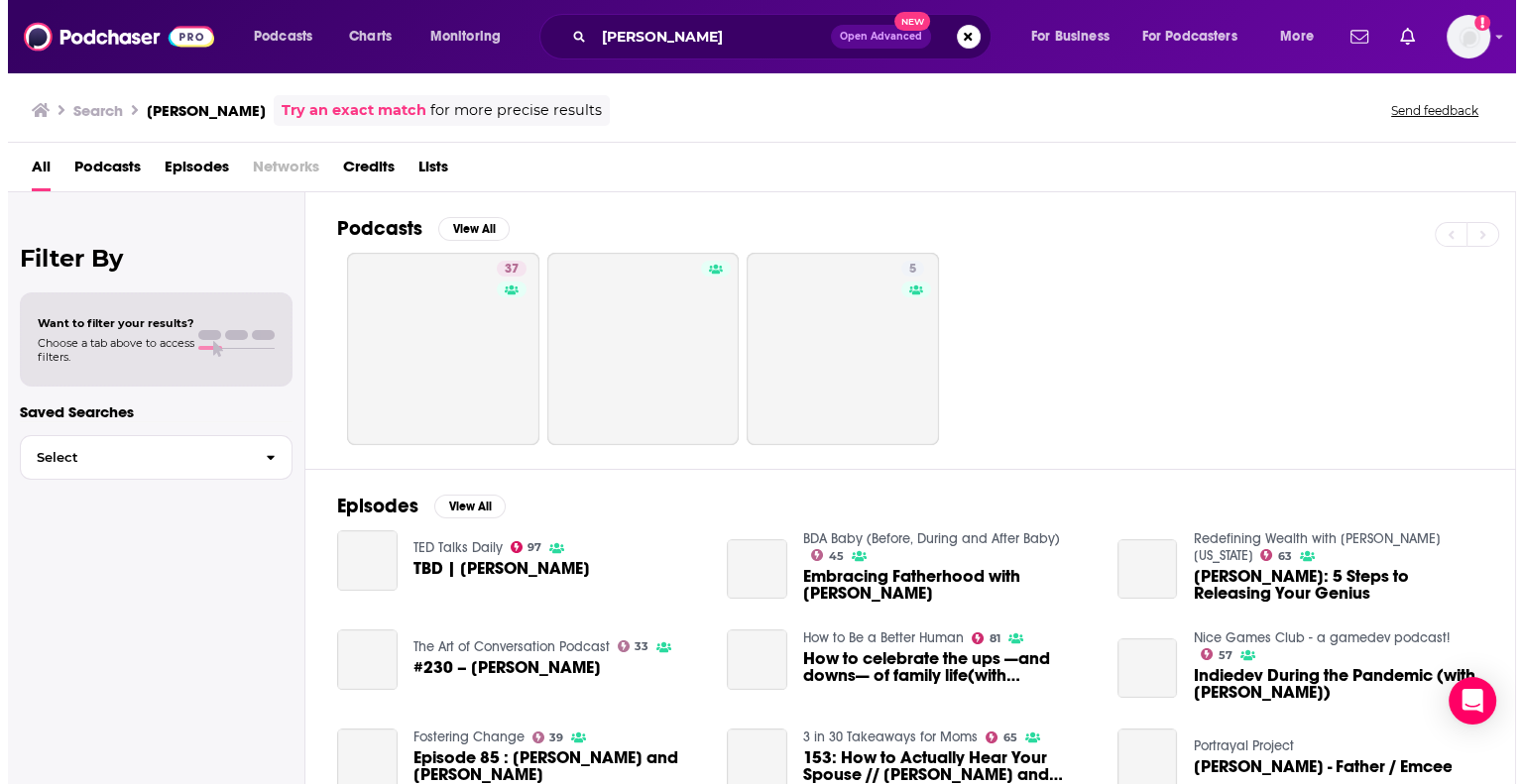 scroll, scrollTop: 0, scrollLeft: 0, axis: both 